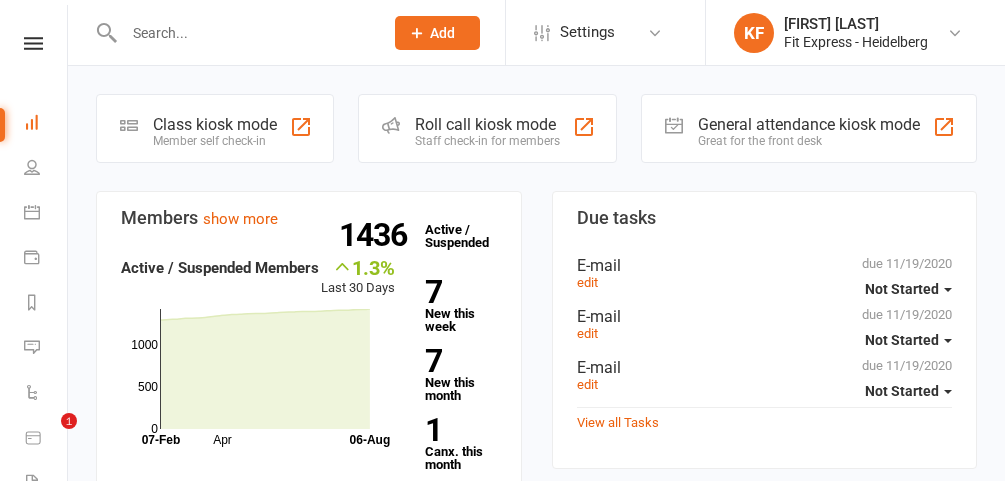 scroll, scrollTop: 0, scrollLeft: 0, axis: both 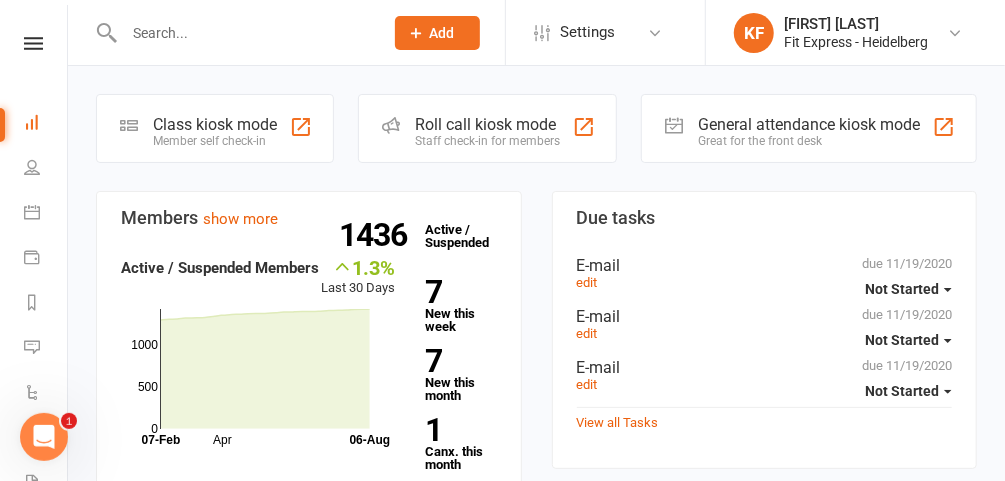 click at bounding box center [955, 33] 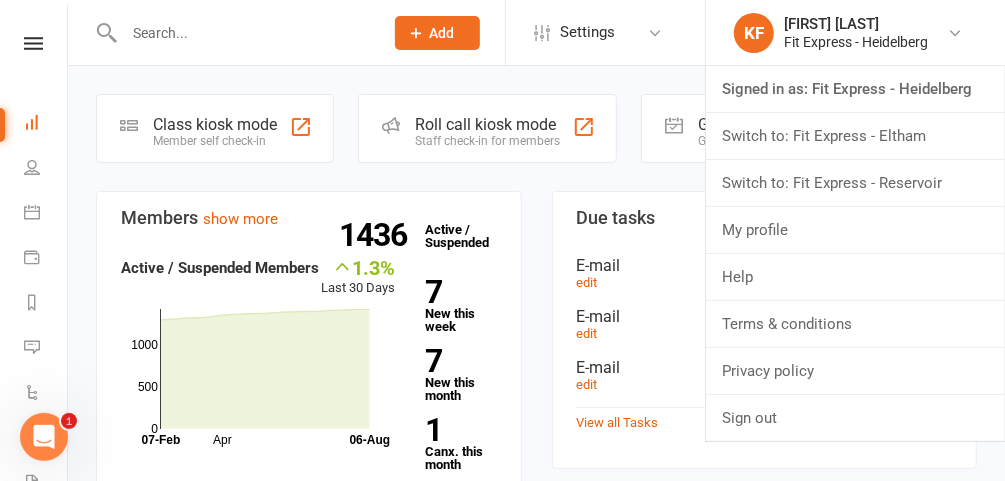click on "Switch to: Fit Express - Eltham" at bounding box center (855, 136) 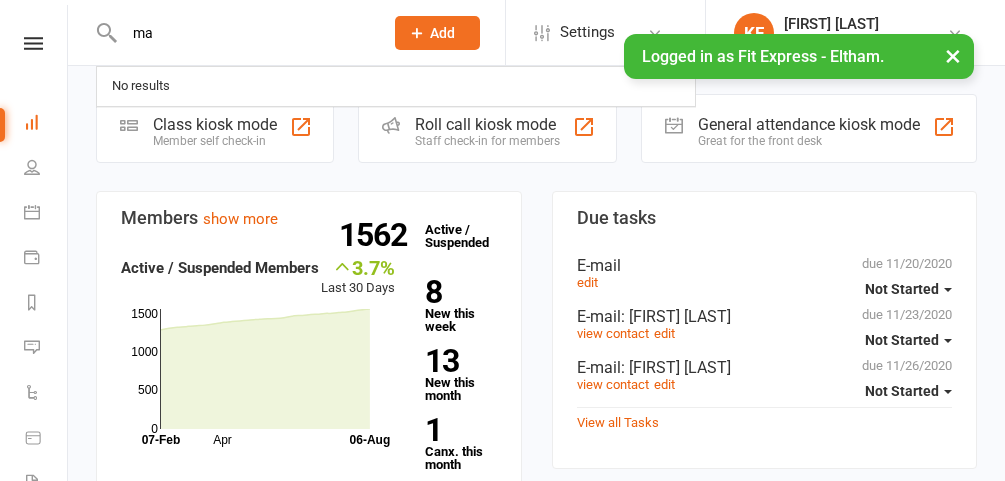 scroll, scrollTop: 0, scrollLeft: 0, axis: both 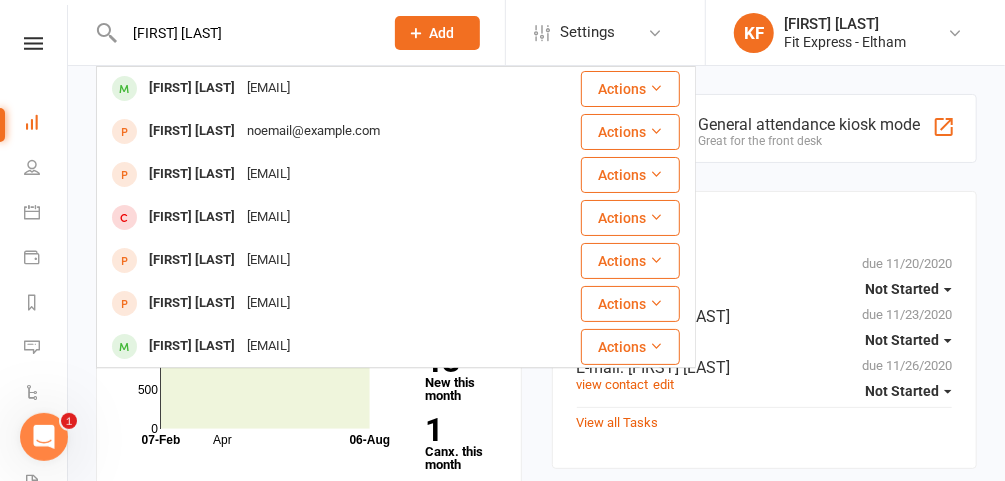 type on "[FIRST] [LAST]" 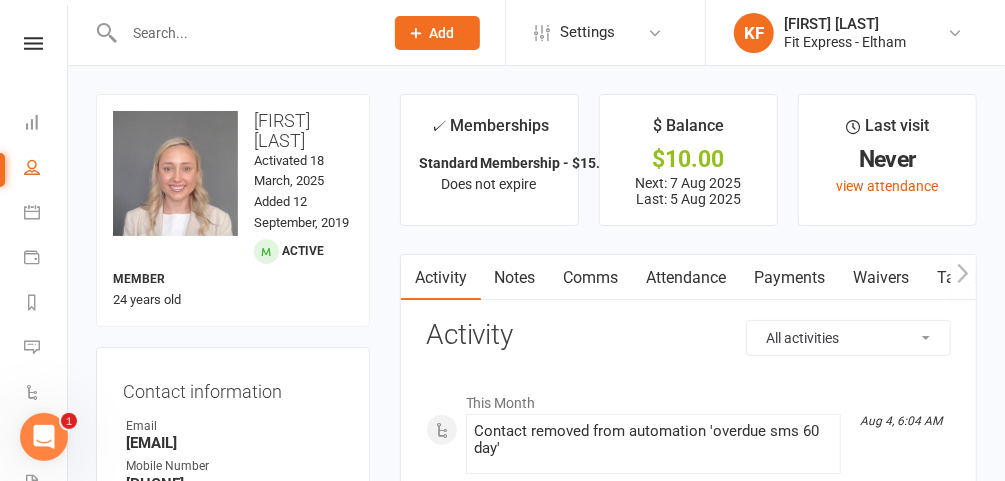 click on "Payments" at bounding box center [790, 278] 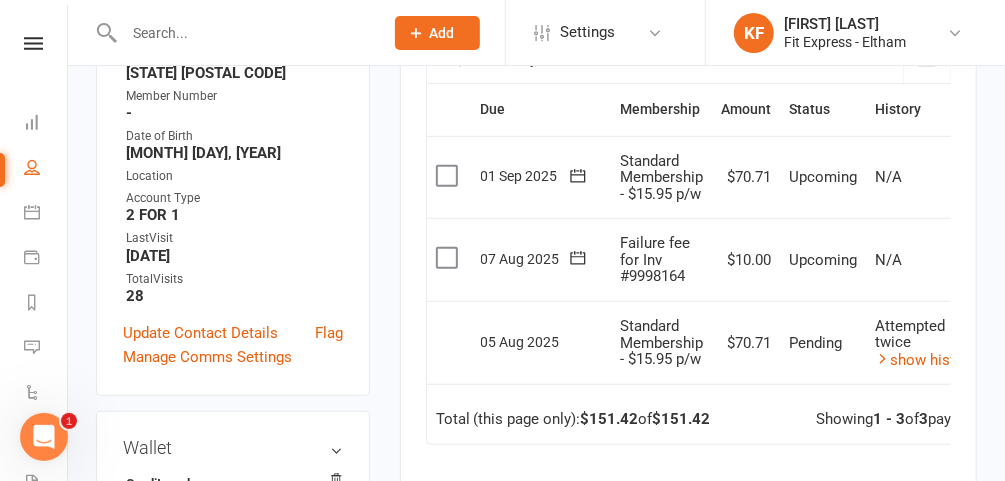 scroll, scrollTop: 470, scrollLeft: 0, axis: vertical 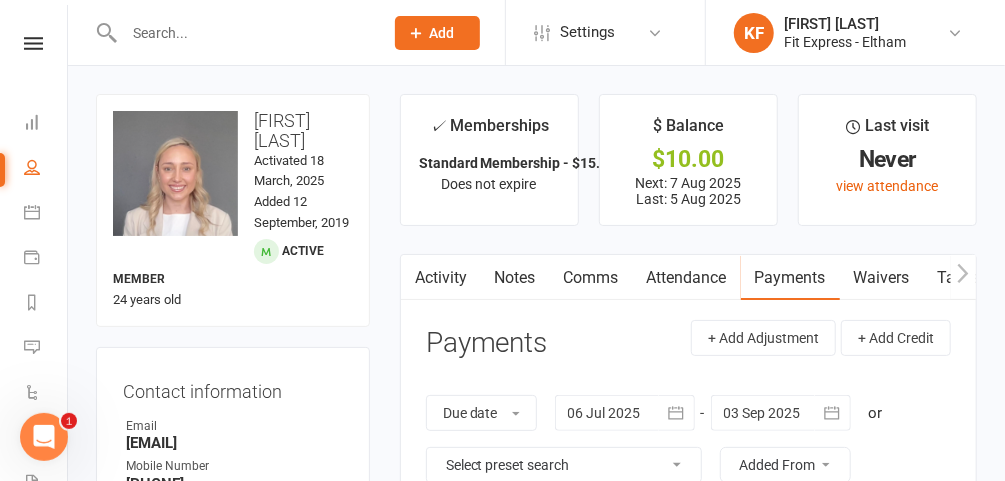 click at bounding box center [33, 43] 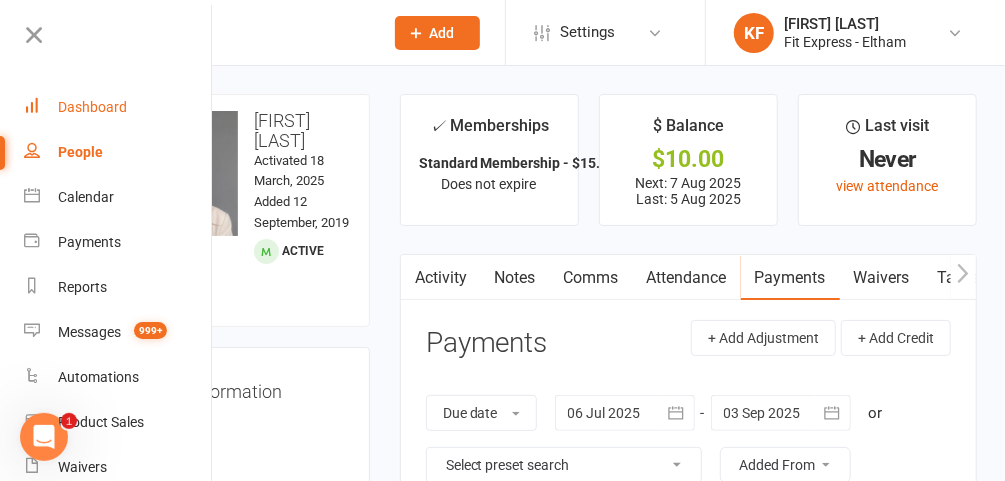 click on "Dashboard" at bounding box center [92, 107] 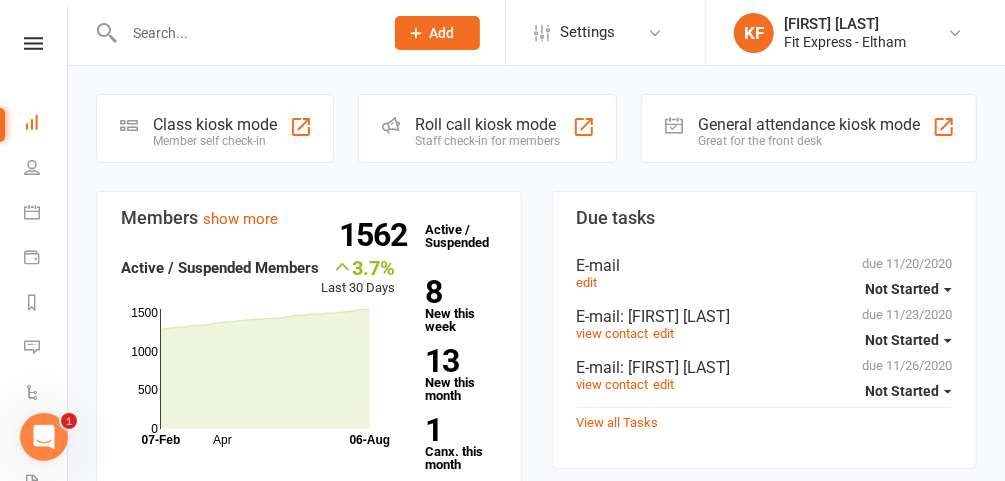click at bounding box center (33, 43) 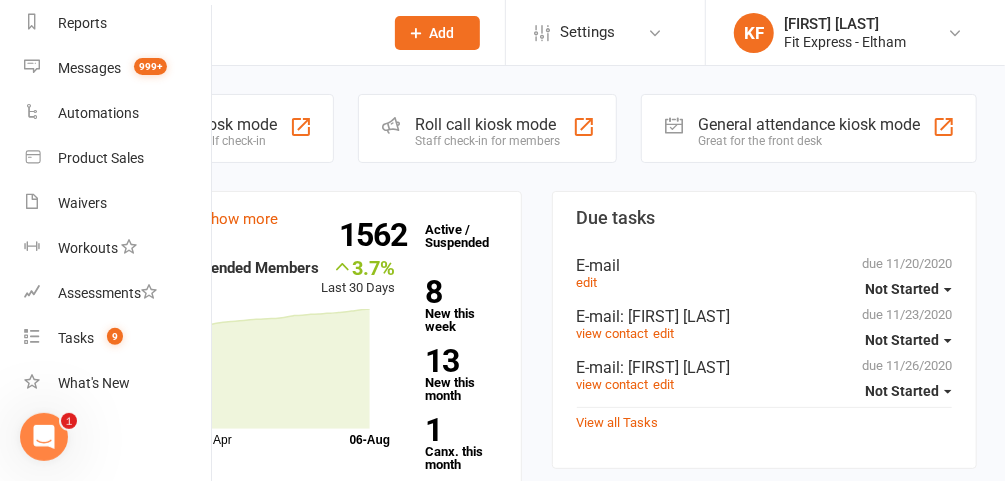scroll, scrollTop: 0, scrollLeft: 0, axis: both 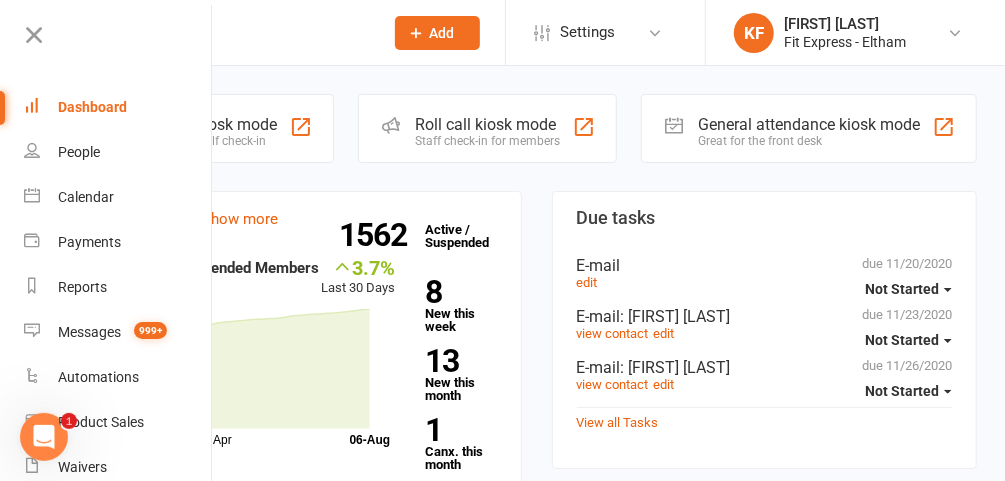 click on "Coming up Today Event/Booking Time Location Trainer Attendees Waitlist No events
Class kiosk mode Member self check-in Roll call kiosk mode Staff check-in for members General attendance kiosk mode Great for the front desk Kiosk modes:  General attendance  General attendance Class Roll call
Members  show more 3.7% Last 30 Days Active / Suspended Members Apr Month 07-Feb 06-Aug  0 500 1000 1500 1562 Active / Suspended 8 New this week 13 New this month 1 Canx. this month
Attendance 0 Right Now (in session) show more 0 Today (so far)  No change from yesterday show more 1562 Absent (last 30 days) show more
Due tasks  due 11/20/2020
Not Started
E-mail  edit due 11/23/2020
Not Started
E-mail  : [FIRST] [LAST] view contact  edit due 11/26/2020
Not Started
E-mail  : [FIRST] [LAST] view contact  edit View all Tasks
There  is   1" at bounding box center (536, 1581) 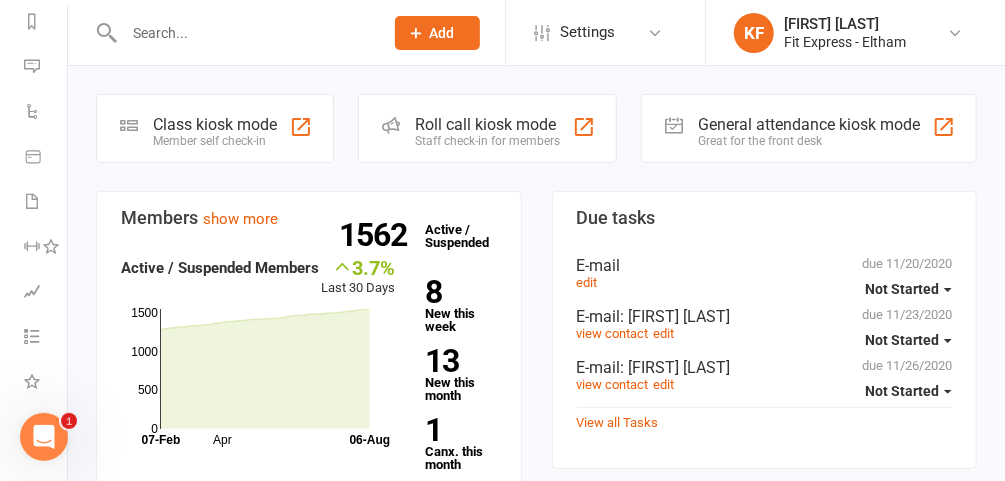 scroll, scrollTop: 0, scrollLeft: 0, axis: both 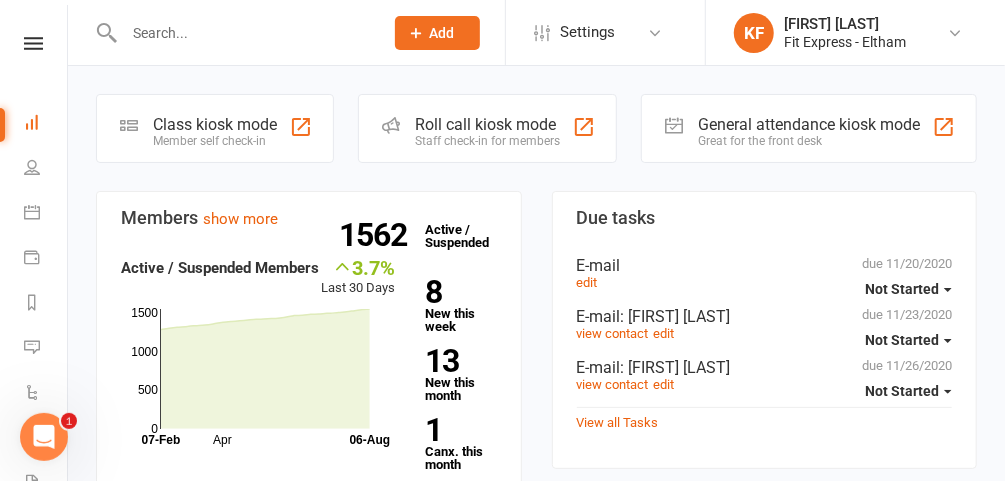 click on "Clubworx" at bounding box center [33, 69] 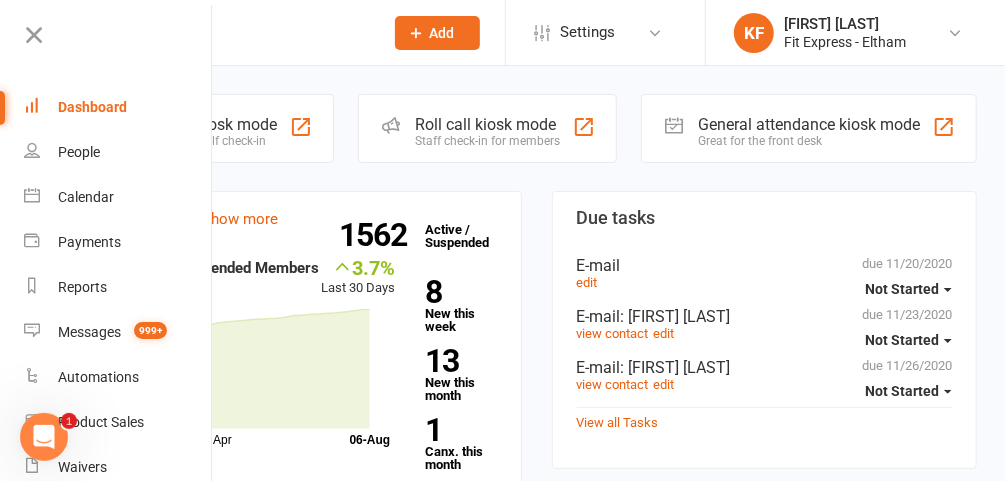 click at bounding box center (34, 35) 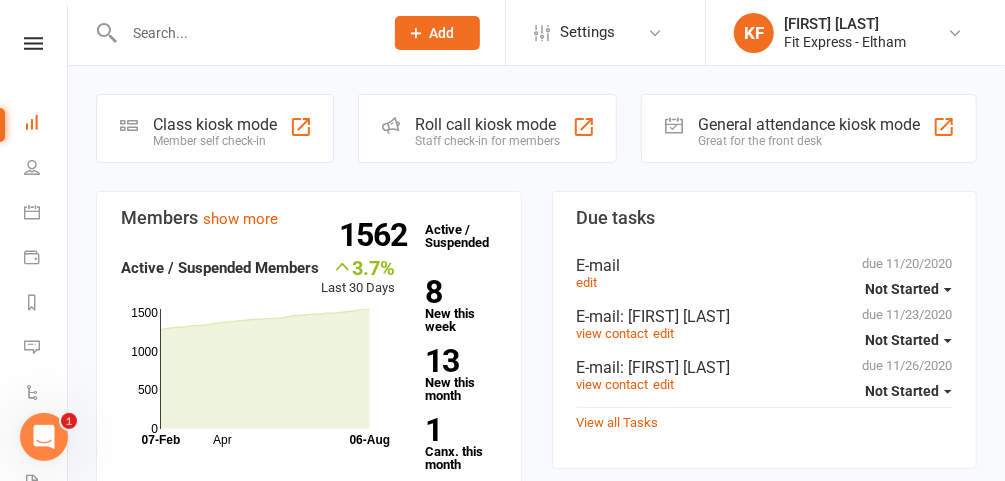 click at bounding box center (232, 32) 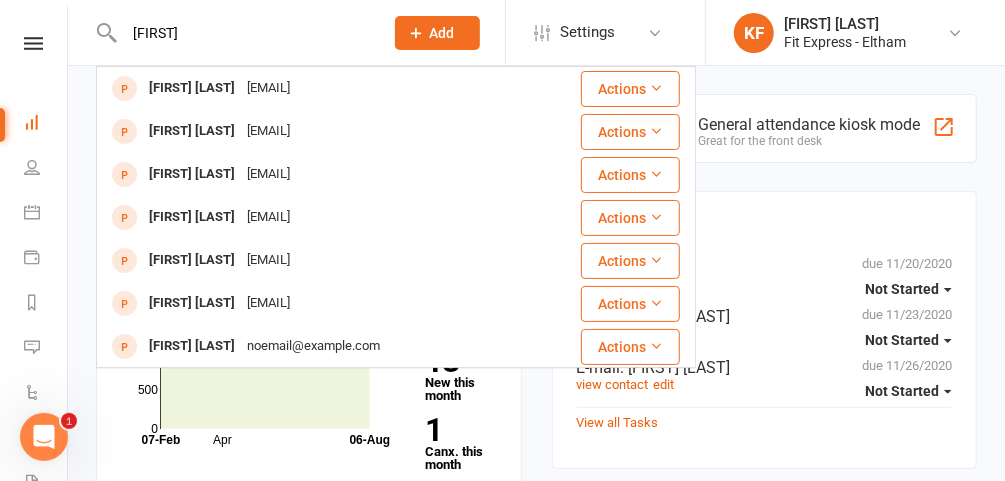type on "[FIRST]" 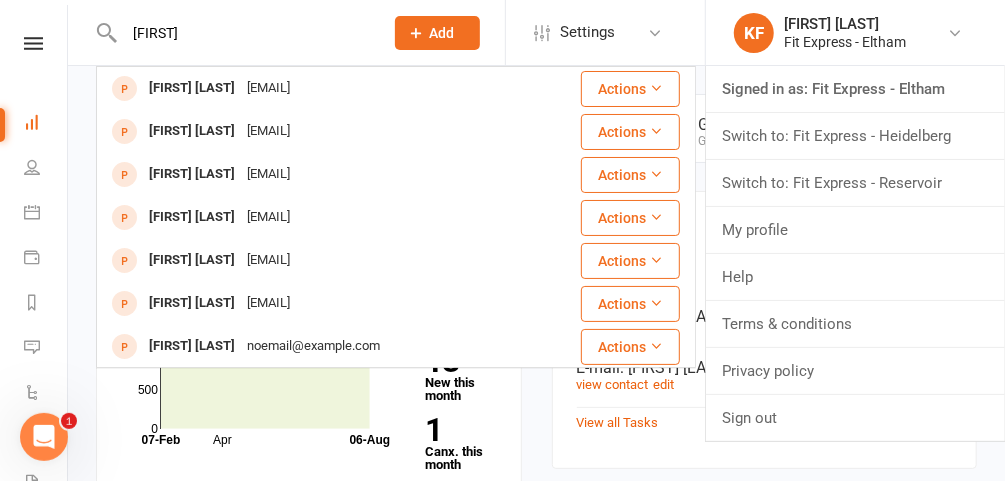 type 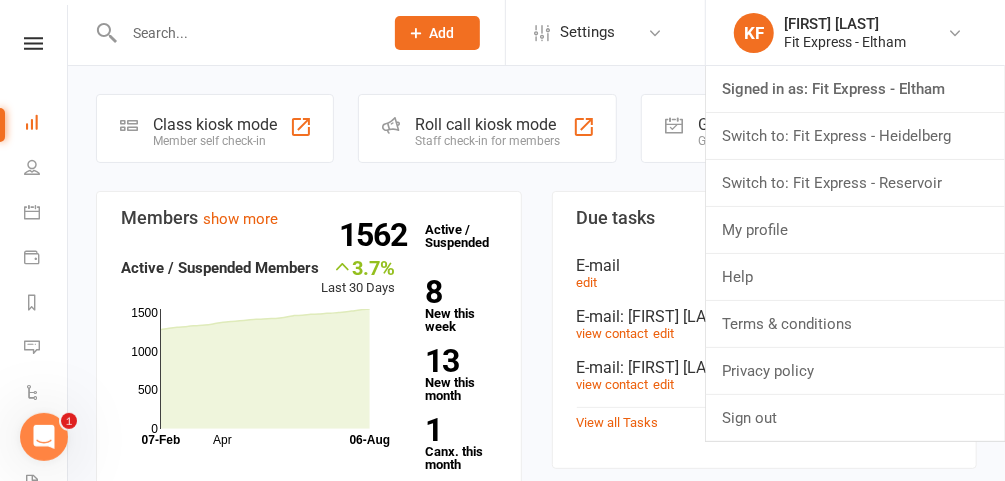 click on "Switch to: Fit Express - Heidelberg" at bounding box center [855, 136] 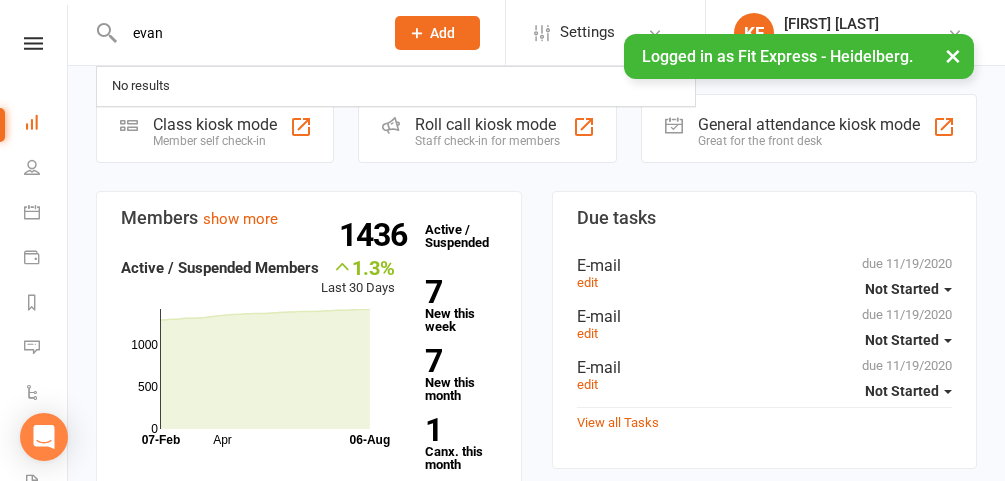 scroll, scrollTop: 0, scrollLeft: 0, axis: both 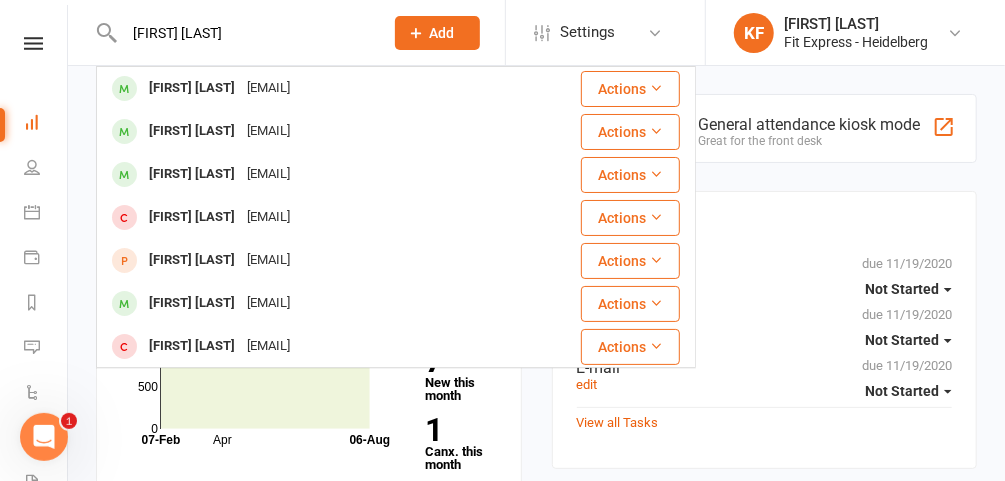 type on "evander h" 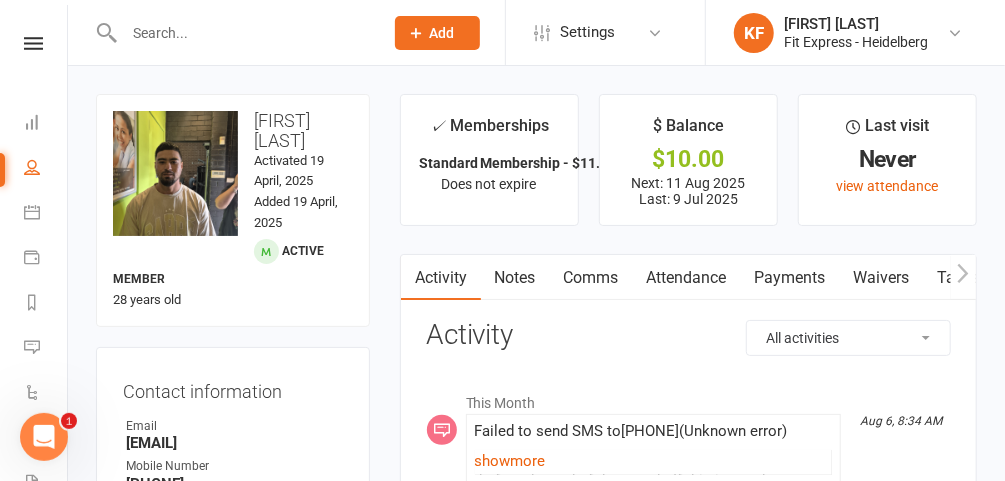click on "Payments" at bounding box center (790, 278) 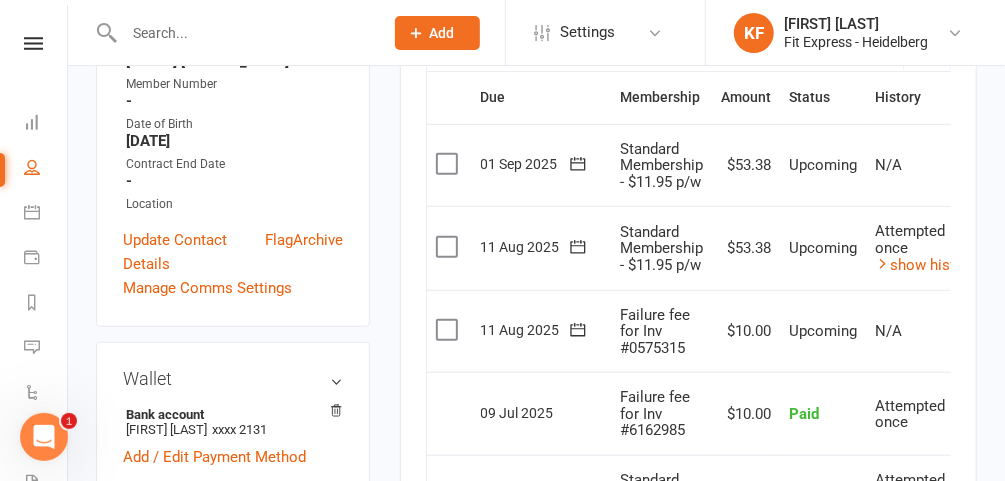 scroll, scrollTop: 481, scrollLeft: 0, axis: vertical 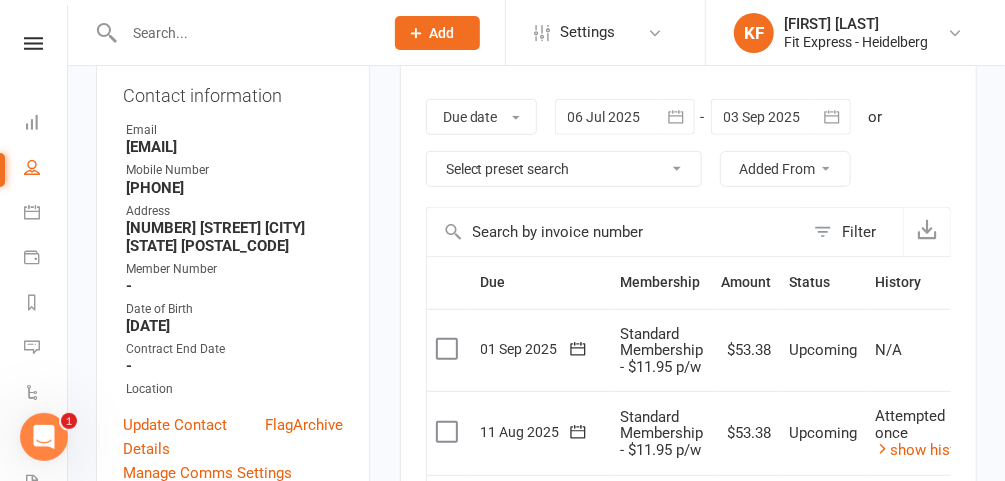 click at bounding box center (625, 117) 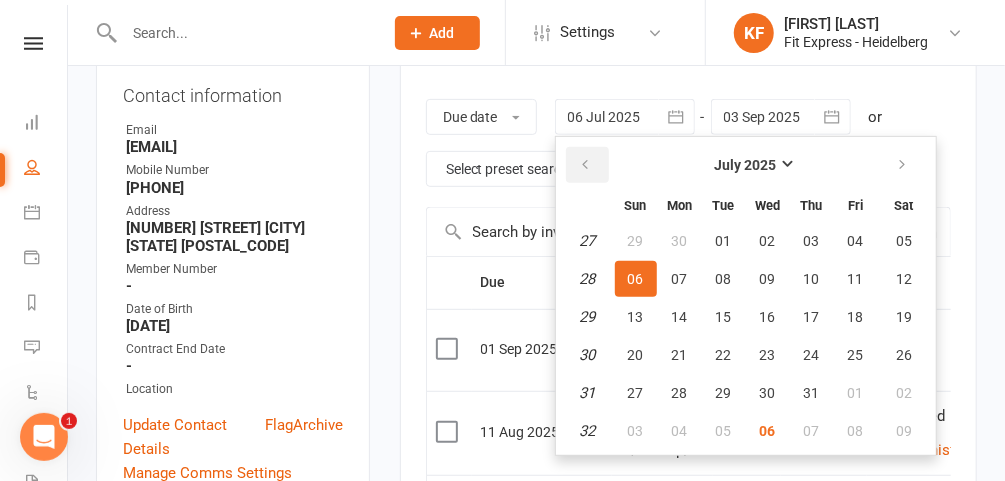 click at bounding box center [587, 165] 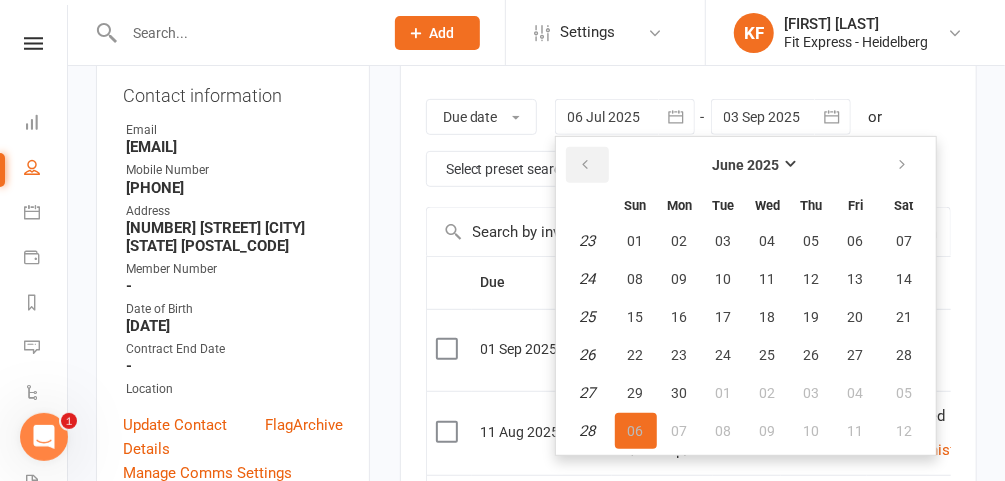 click at bounding box center (587, 165) 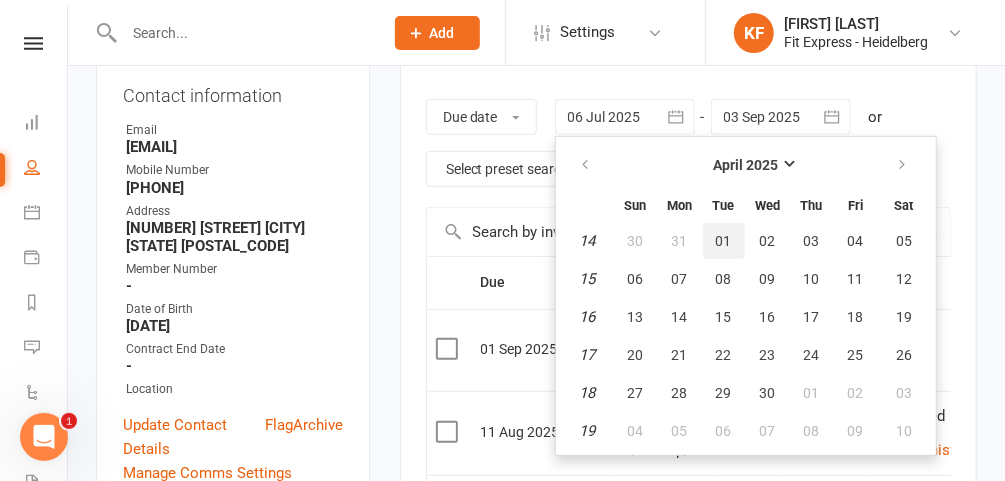 click on "01" at bounding box center (724, 241) 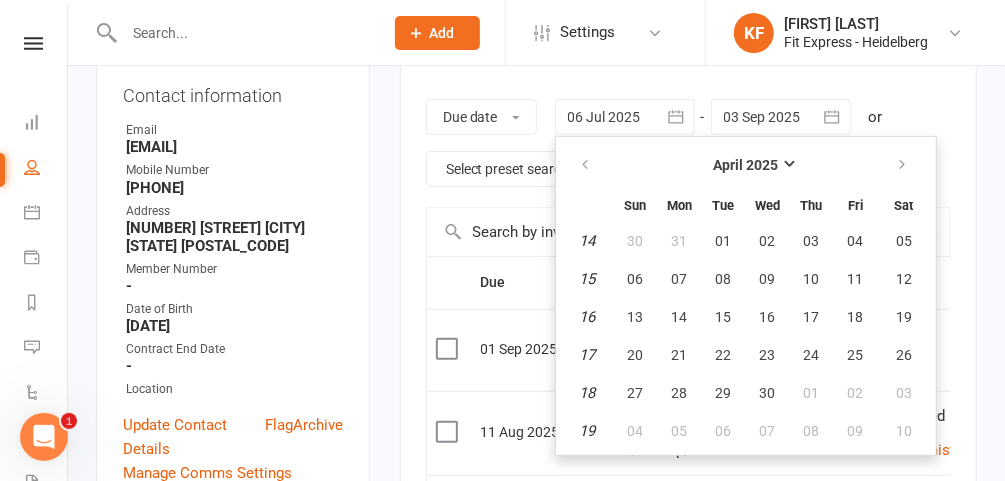 type on "01 Apr 2025" 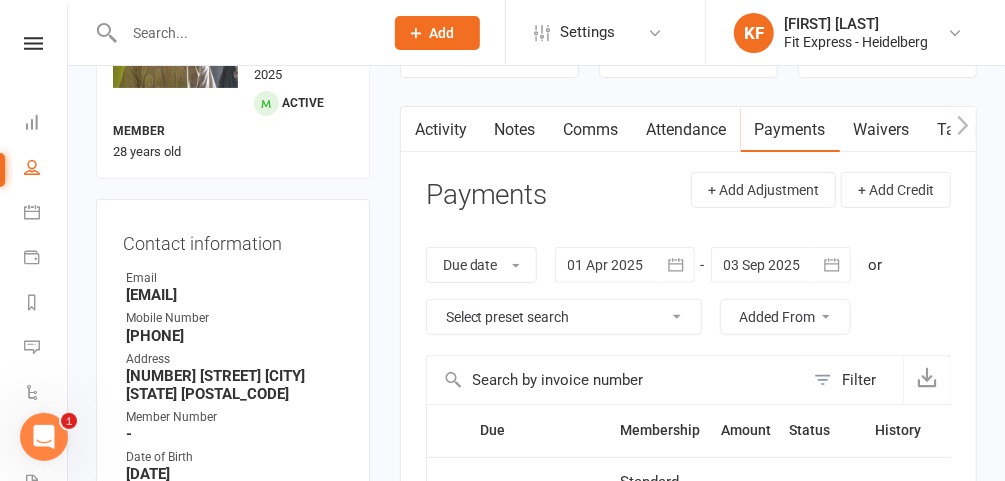 scroll, scrollTop: 147, scrollLeft: 0, axis: vertical 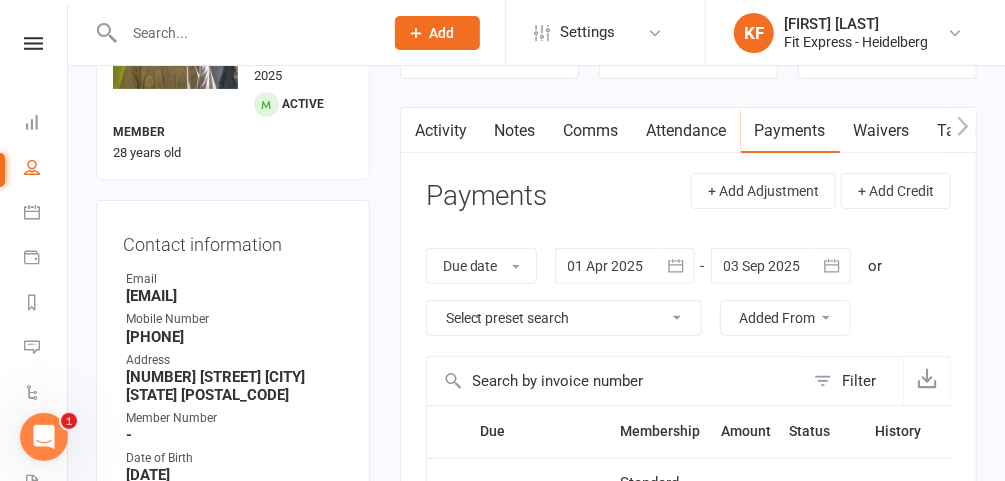 drag, startPoint x: 306, startPoint y: 274, endPoint x: 121, endPoint y: 274, distance: 185 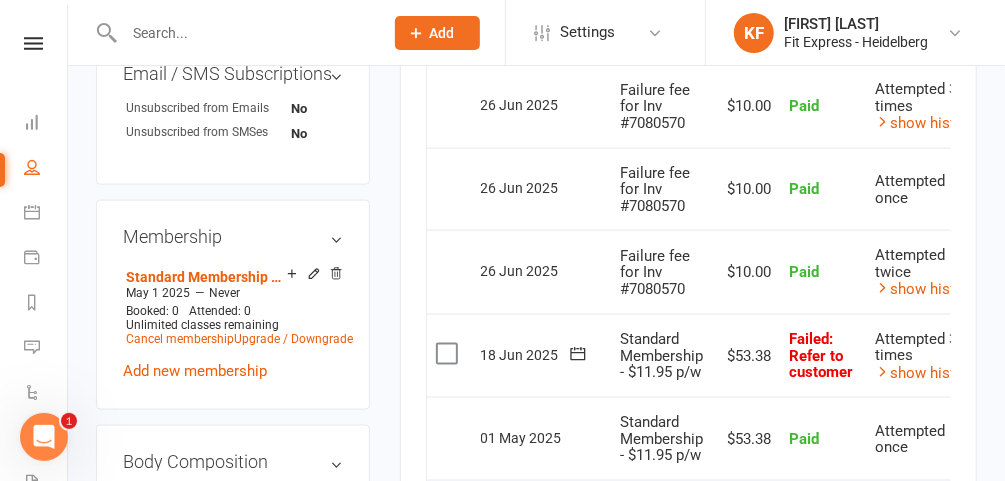 scroll, scrollTop: 987, scrollLeft: 0, axis: vertical 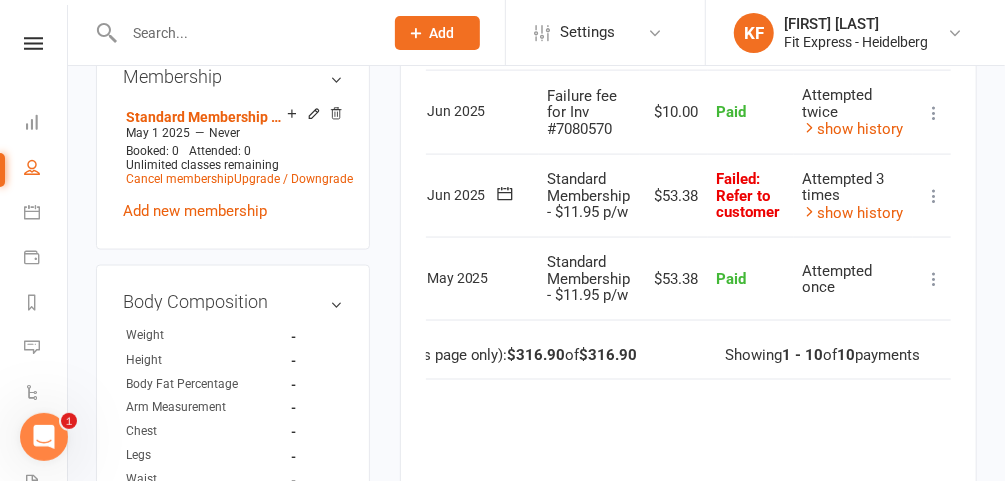 click at bounding box center [934, 196] 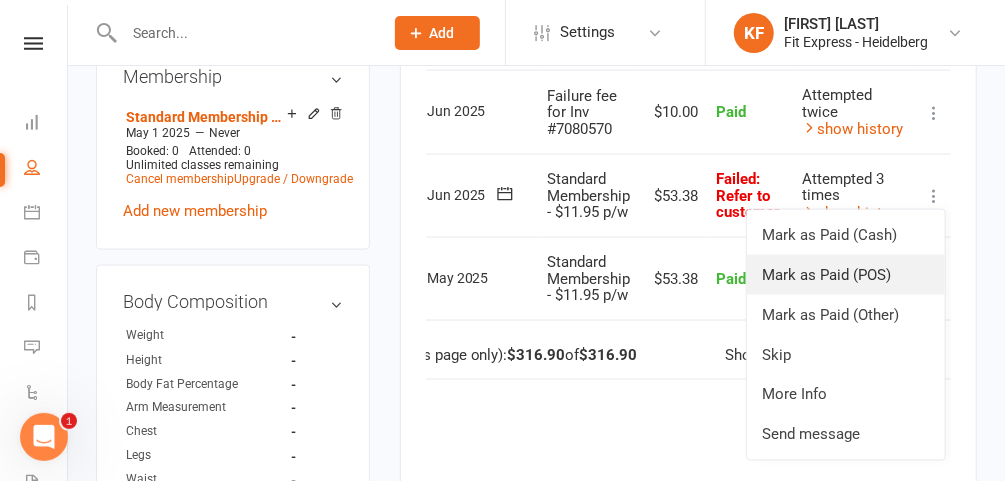 click on "Mark as Paid (POS)" at bounding box center [846, 275] 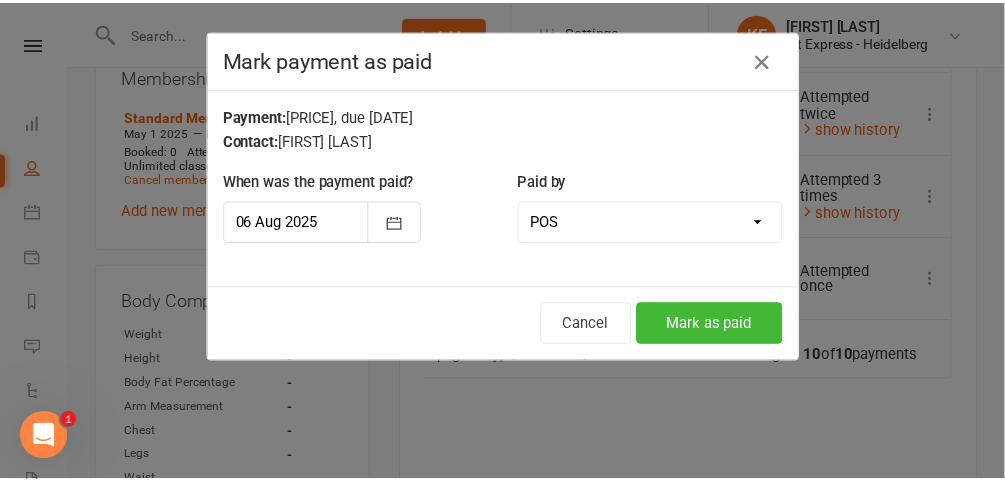 scroll, scrollTop: 0, scrollLeft: 70, axis: horizontal 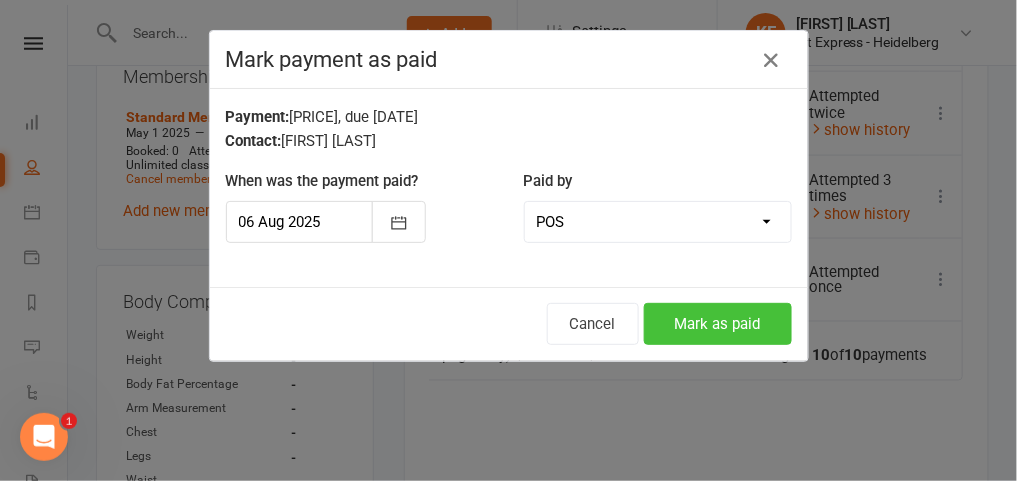 click on "Mark as paid" at bounding box center (718, 324) 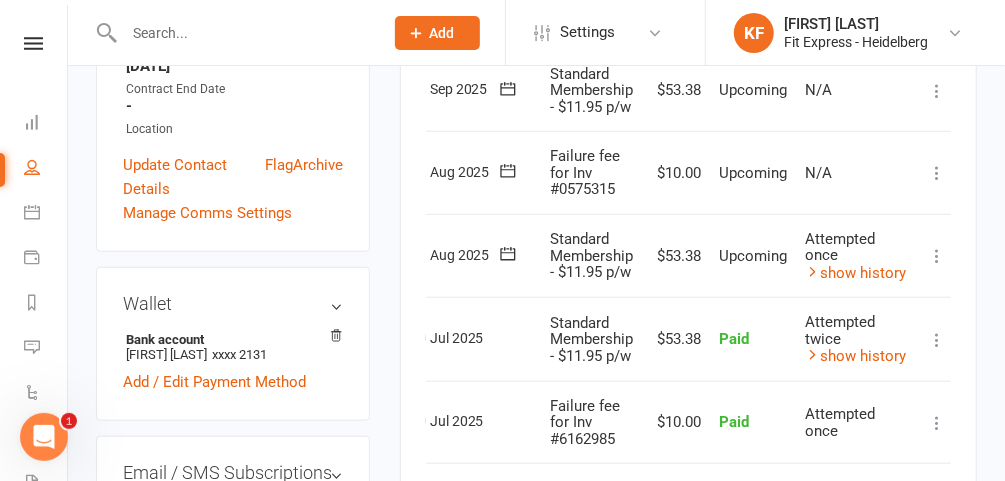scroll, scrollTop: 556, scrollLeft: 0, axis: vertical 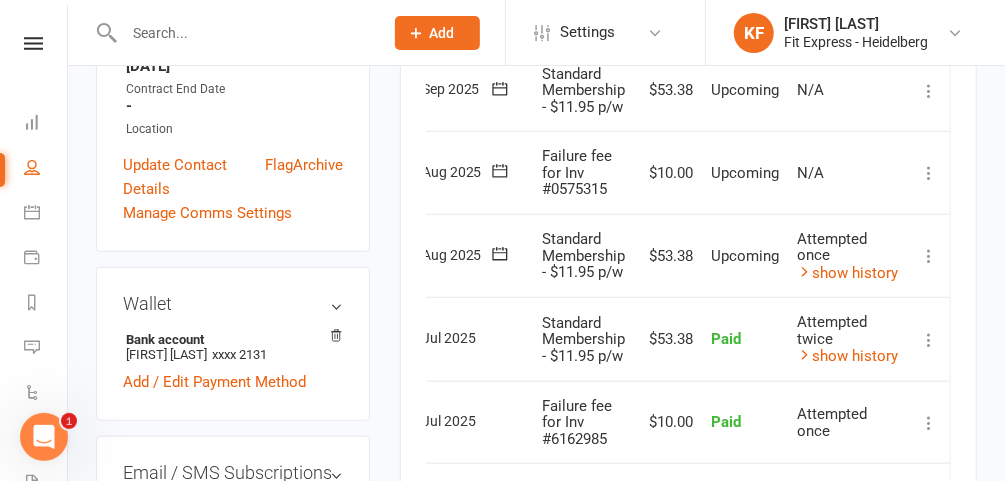 click at bounding box center (929, 256) 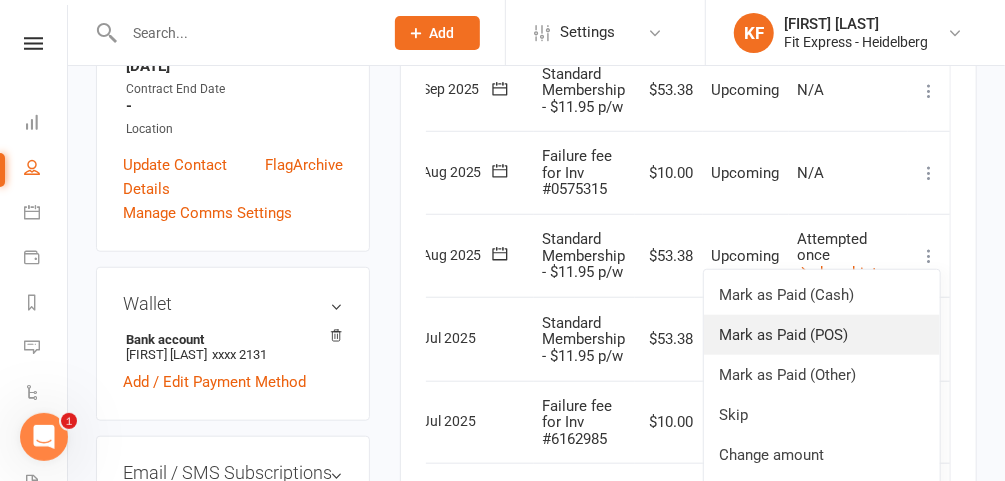 click on "Mark as Paid (POS)" at bounding box center (822, 335) 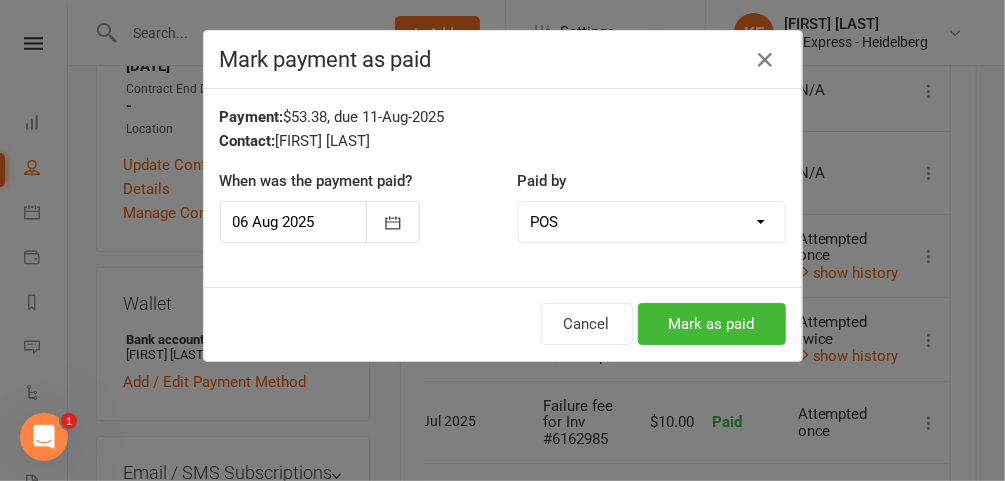 scroll, scrollTop: 0, scrollLeft: 70, axis: horizontal 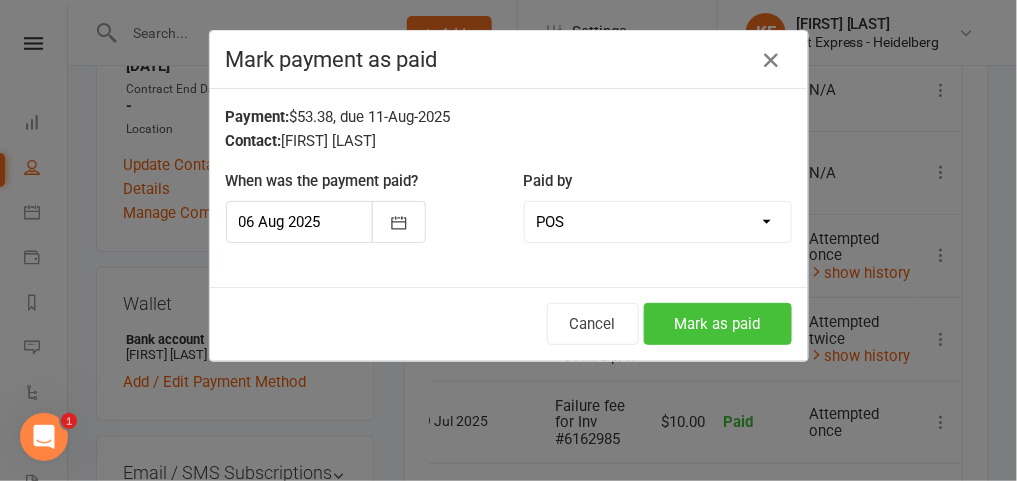 click on "Mark as paid" at bounding box center (718, 324) 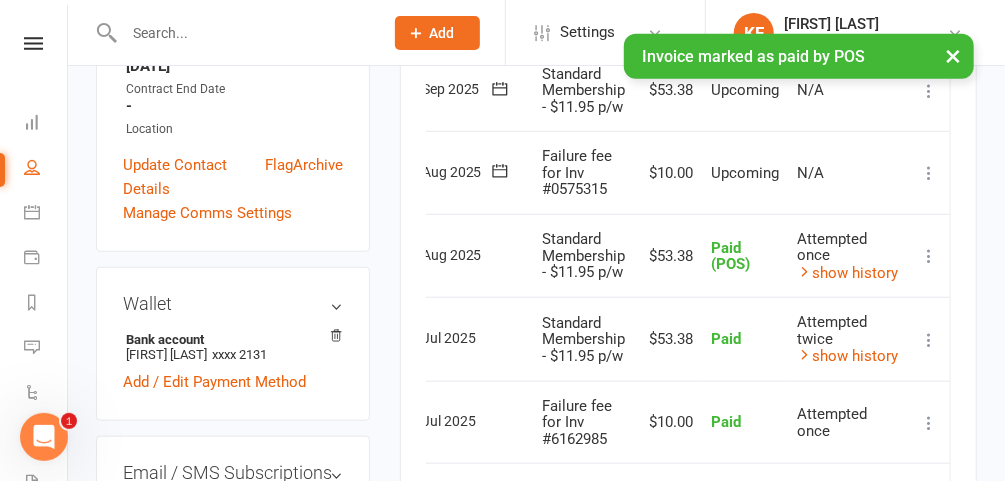 scroll, scrollTop: 0, scrollLeft: 0, axis: both 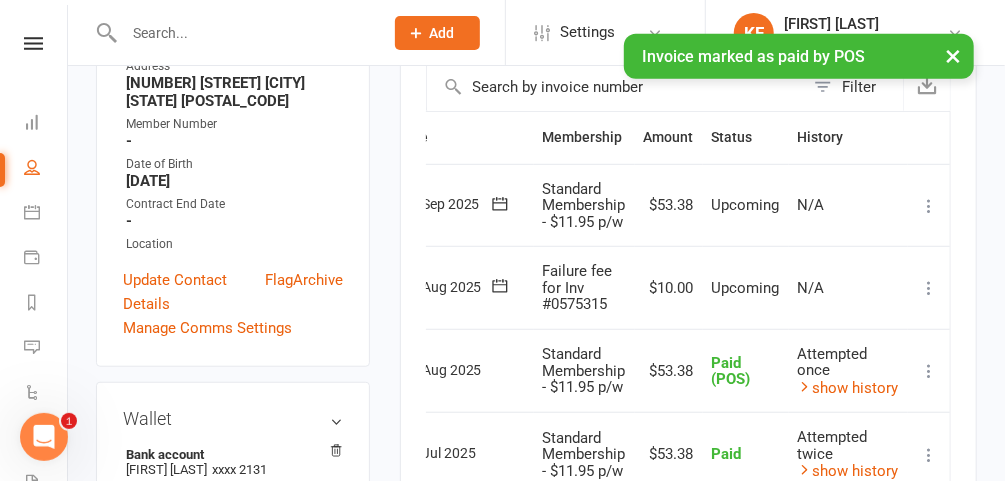 click at bounding box center [929, 288] 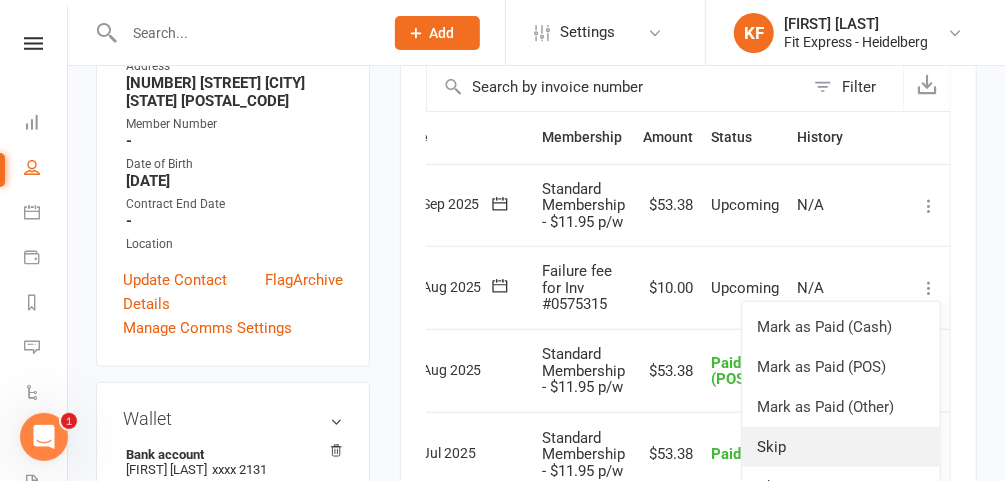 click on "Skip" at bounding box center (841, 447) 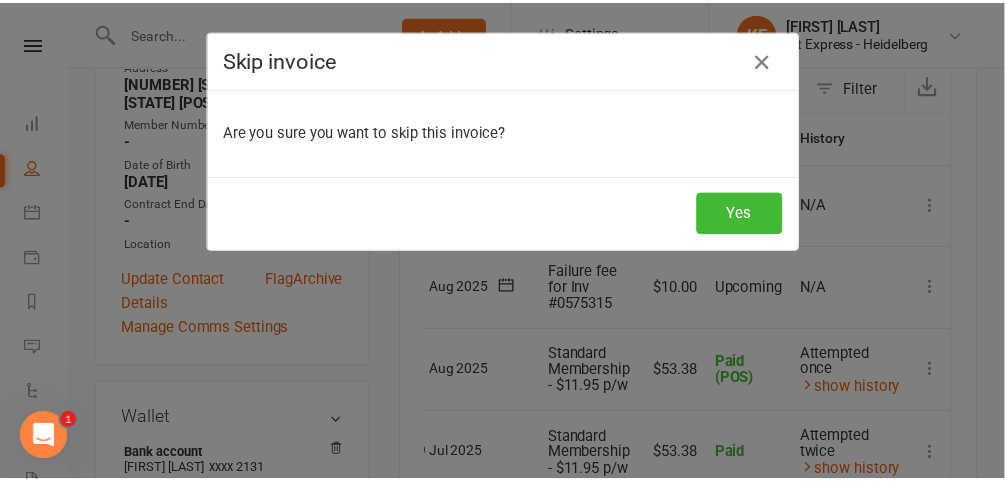 scroll, scrollTop: 0, scrollLeft: 70, axis: horizontal 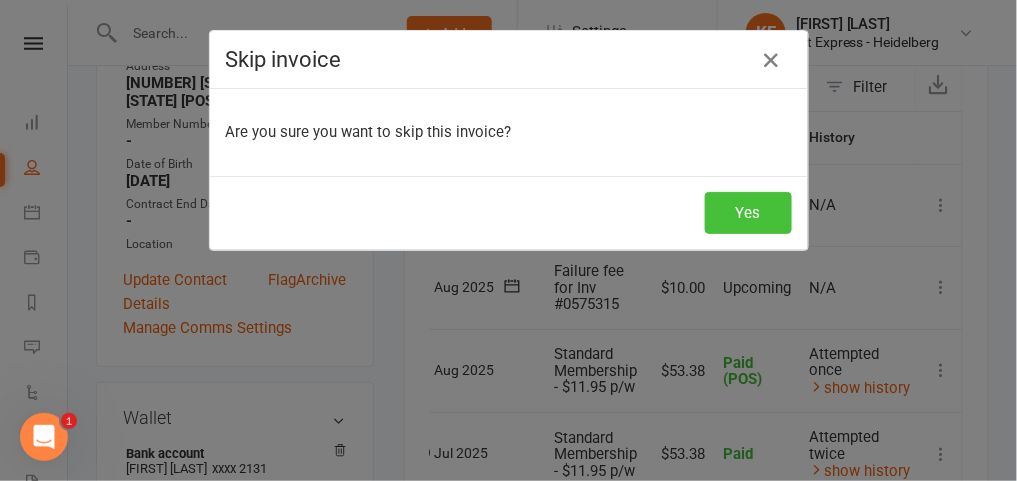 click on "Yes" at bounding box center (748, 213) 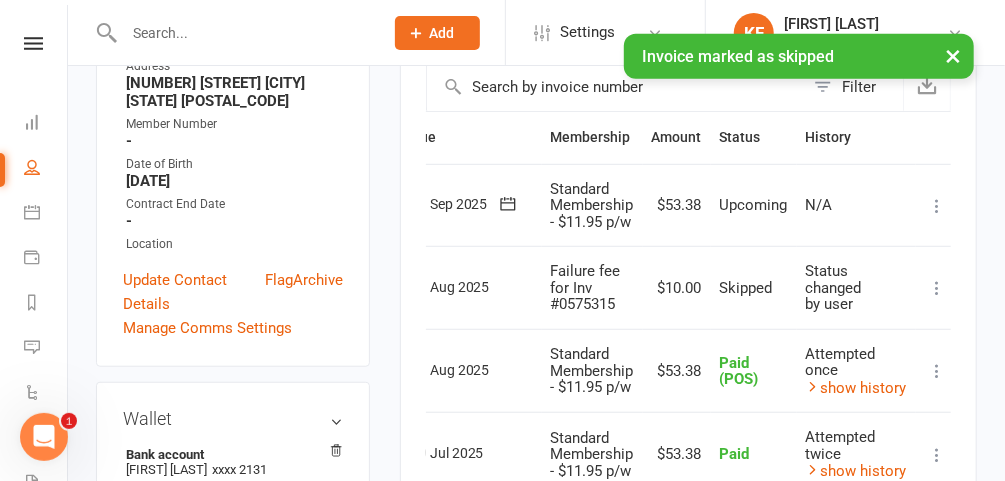 scroll, scrollTop: 0, scrollLeft: 0, axis: both 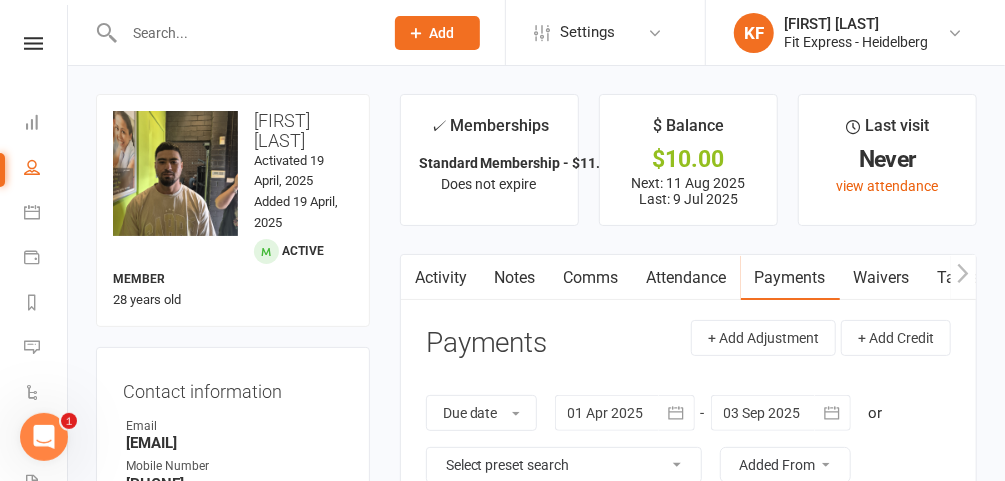 click on "Clubworx Dashboard People Calendar Payments Reports Messages   497 Automations   Product Sales Waivers   Workouts   Assessments  Tasks   13 What's New" at bounding box center [34, 245] 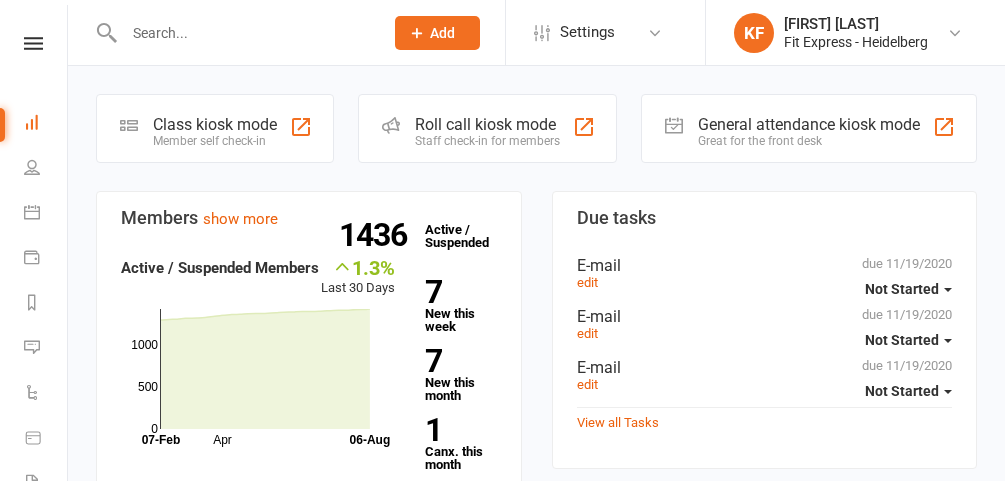 scroll, scrollTop: 0, scrollLeft: 0, axis: both 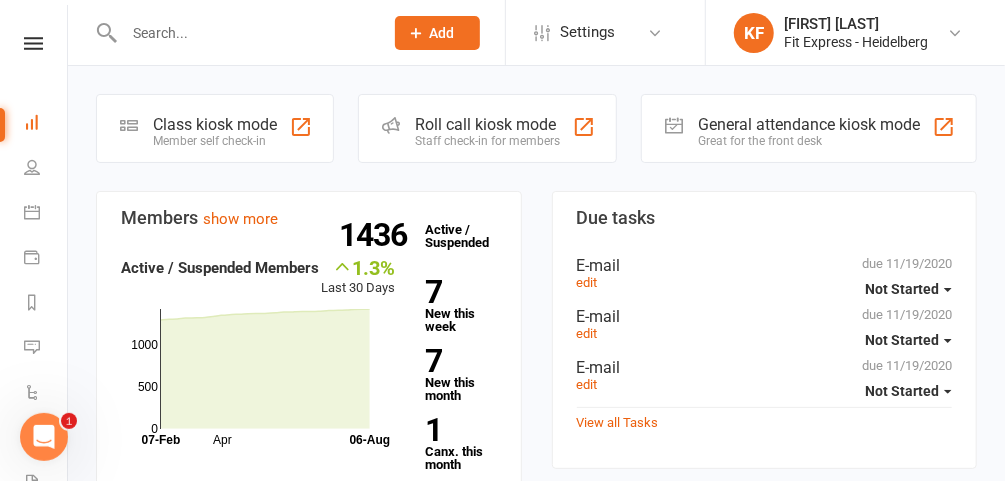 click at bounding box center (232, 32) 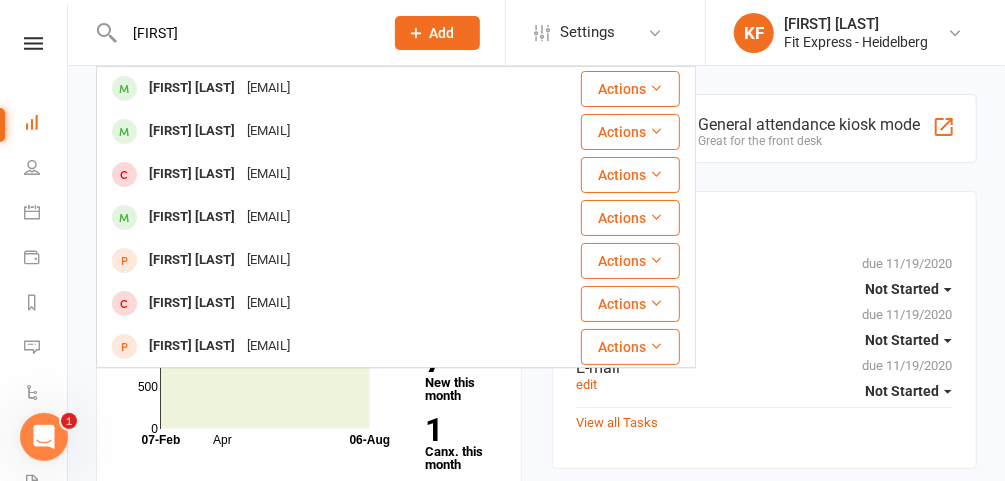 type on "[FIRST]" 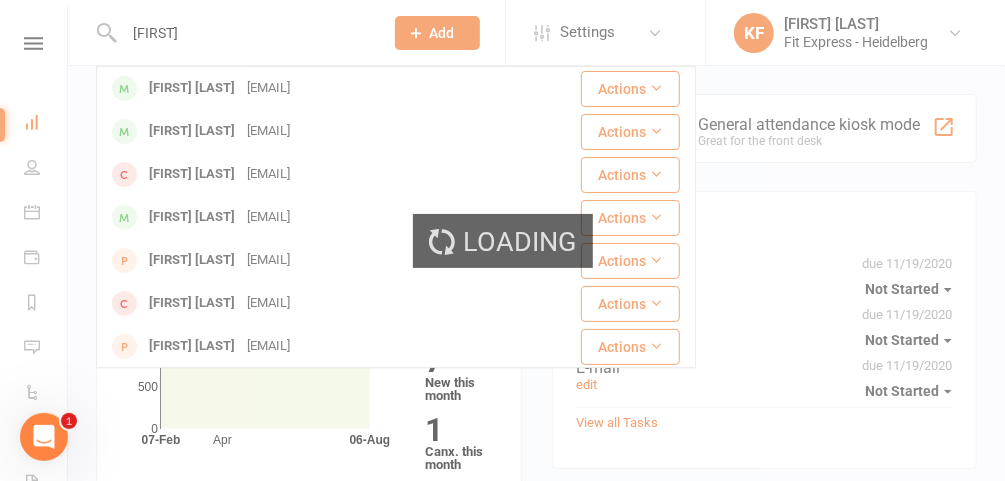 type 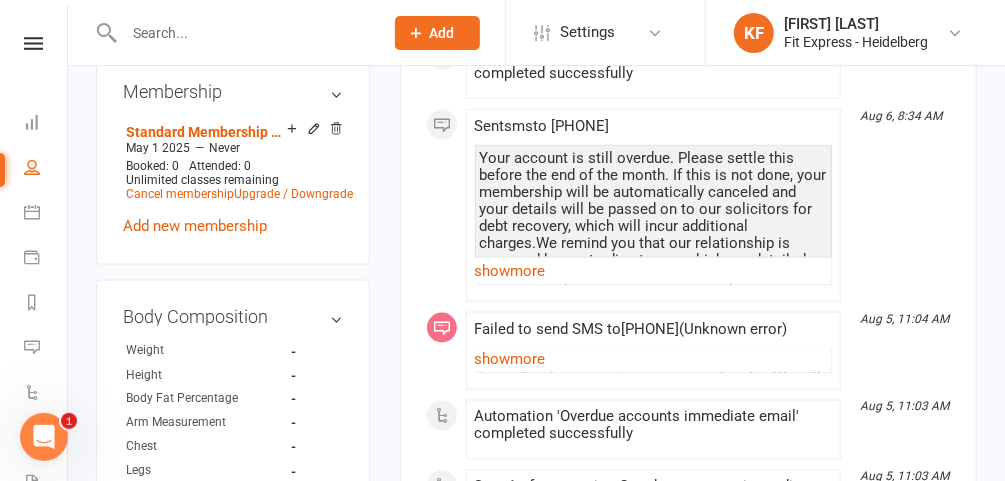 scroll, scrollTop: 1115, scrollLeft: 0, axis: vertical 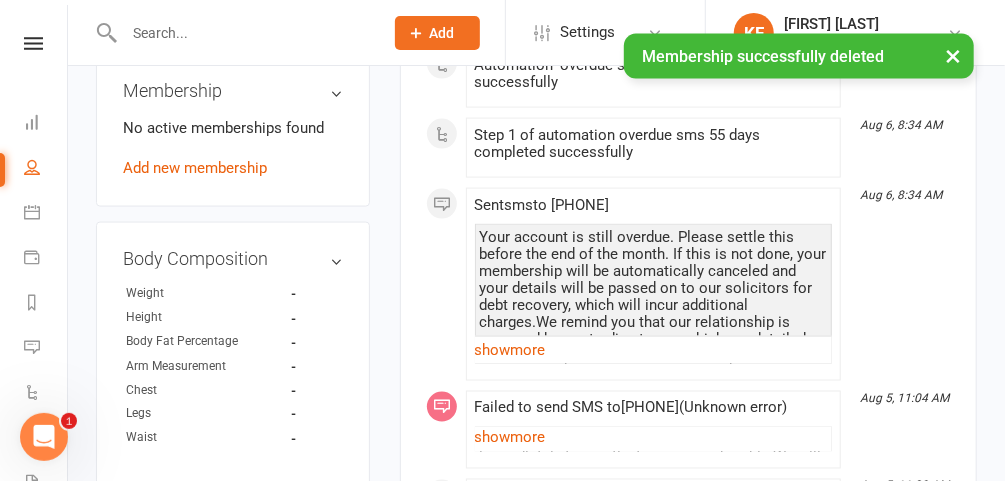 click on "Add new membership" at bounding box center [195, 168] 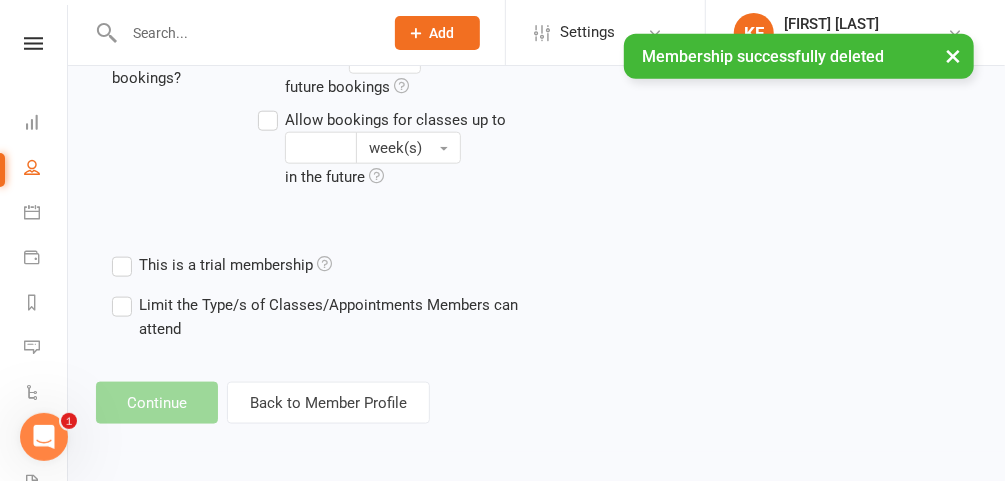 scroll, scrollTop: 0, scrollLeft: 0, axis: both 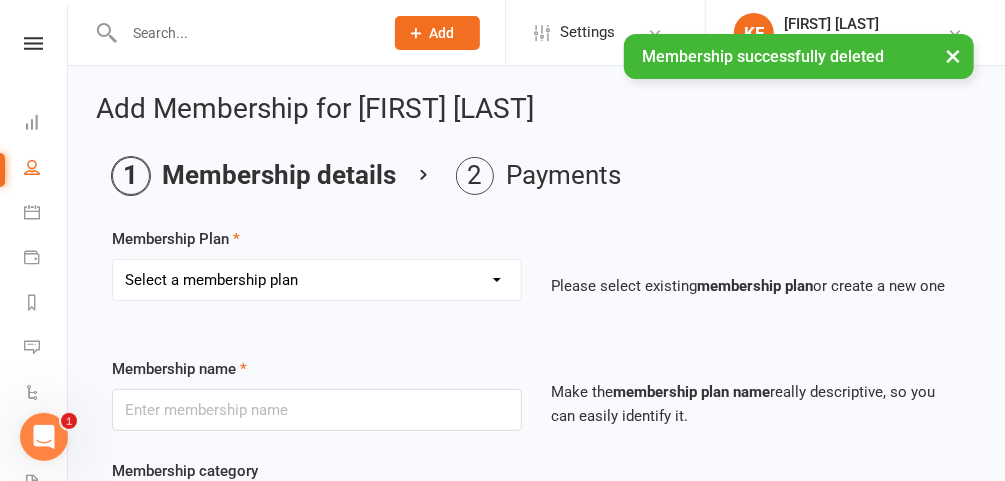 click on "Select a membership plan Create new Membership Plan Standard Membership 8.50pw Trial 1 session Casual paying member FREE - Promotional / Sponsor membership 1 Week FREE trial Membership 12 month paid in full ($665) 6 Month paid in full ($390) 1 Month Paid In Full (115) BLACKLISTED MEMBER - CAN NOT RE- JOIN 3 months PAID IN FULL ($240) $6.99 p/w 12 month term (No disconnection fee) Forensic staff members $10.50 per week DUAL Club membership (Heidelberg & Reservoir clubs) Annual rollover to 8.50 P/W no disconnection fee Fitness passports memberships Personal Trainer Visy board corporate plan $6.99 p/w Groupon trial membership Summer Special - 4 month minimum term membership 14.50  P/W  Multi Club Membership Summer Special - 3 month Minimum Term Personal trainer rental Autumn Promo 1 month - $57.50 paid in full $349 PROMO 12 month paid in full membership Catch up payment Pay plan Standard Membership - $11.95 p/w Multi club membership - $17.75 p/w 9.50 fee increase dual club 11.50 fee increase Two week trial" at bounding box center [317, 294] 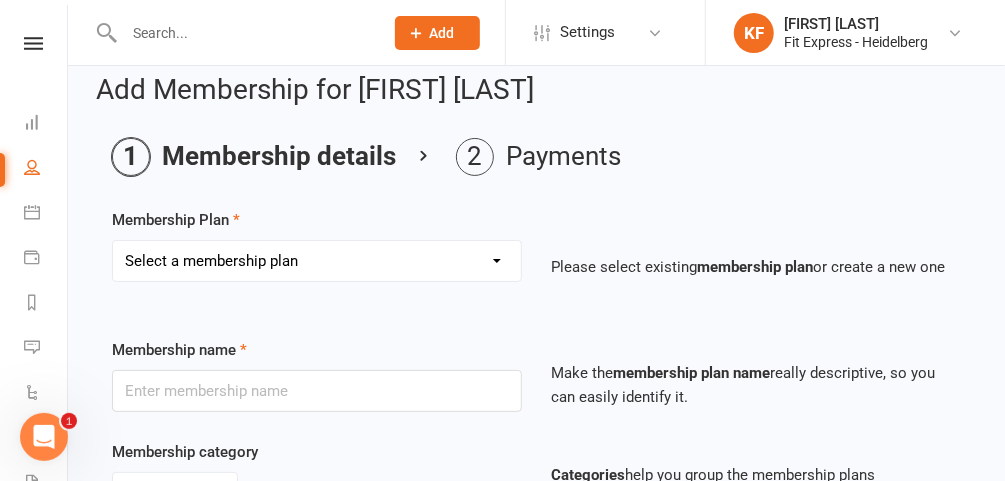 scroll, scrollTop: 0, scrollLeft: 0, axis: both 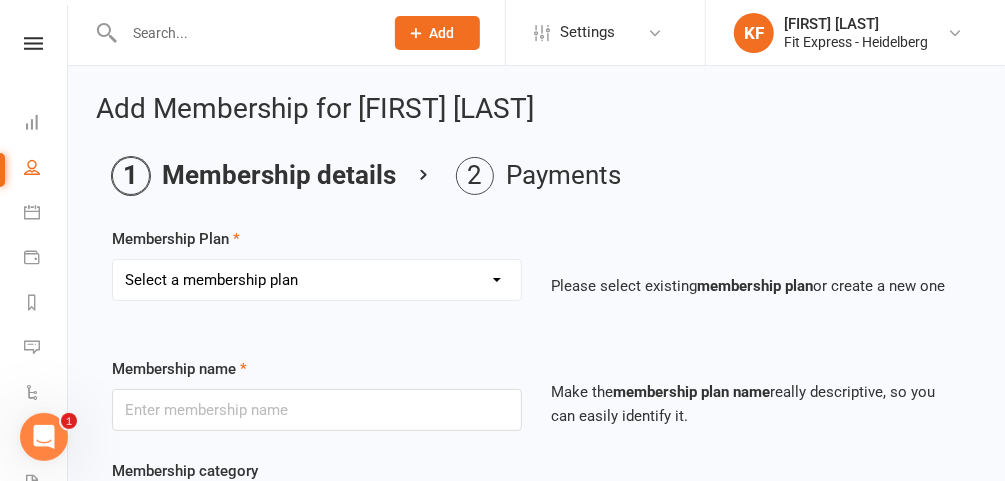 drag, startPoint x: 470, startPoint y: 290, endPoint x: 345, endPoint y: 313, distance: 127.09839 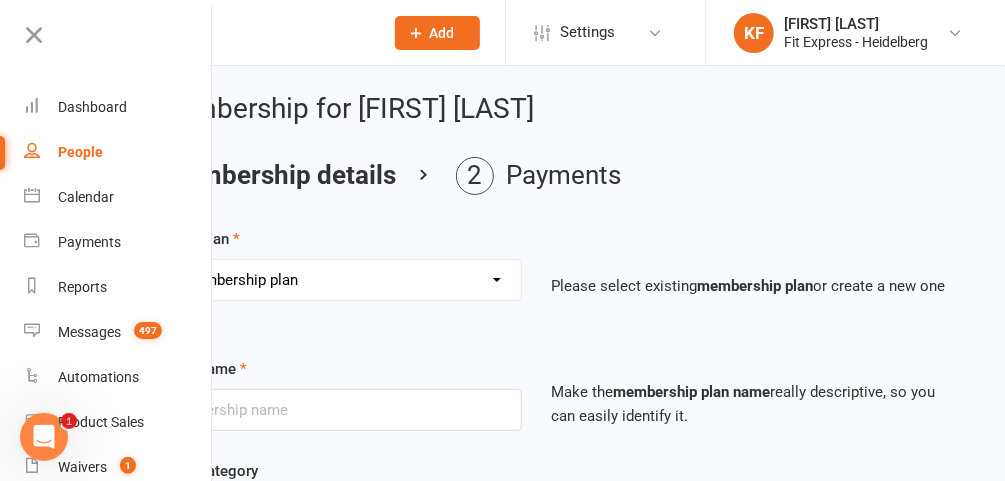click on "Membership details" at bounding box center (254, 176) 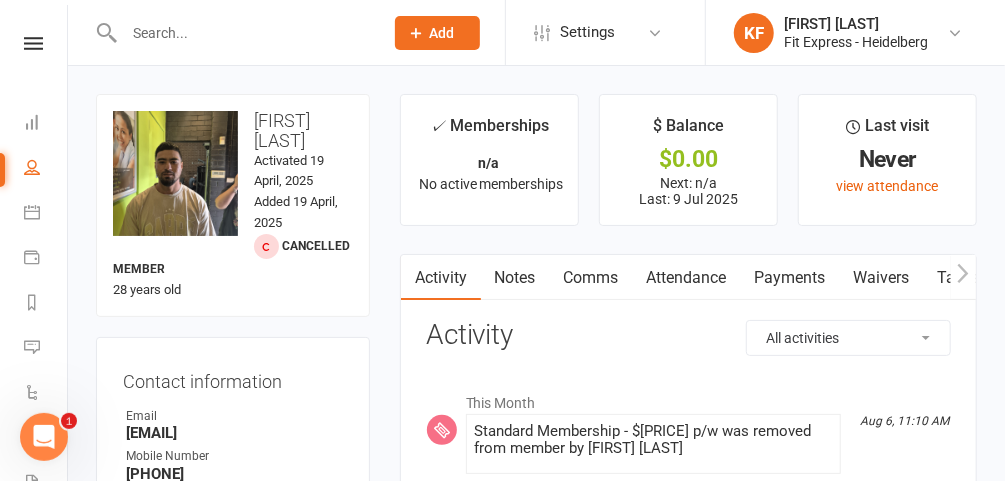 click on "Notes" at bounding box center [515, 278] 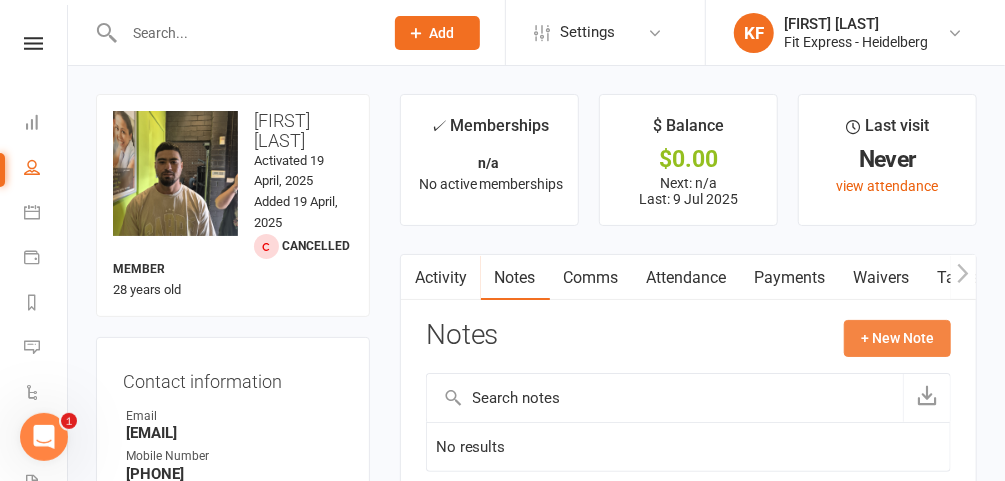 click on "+ New Note" at bounding box center (897, 338) 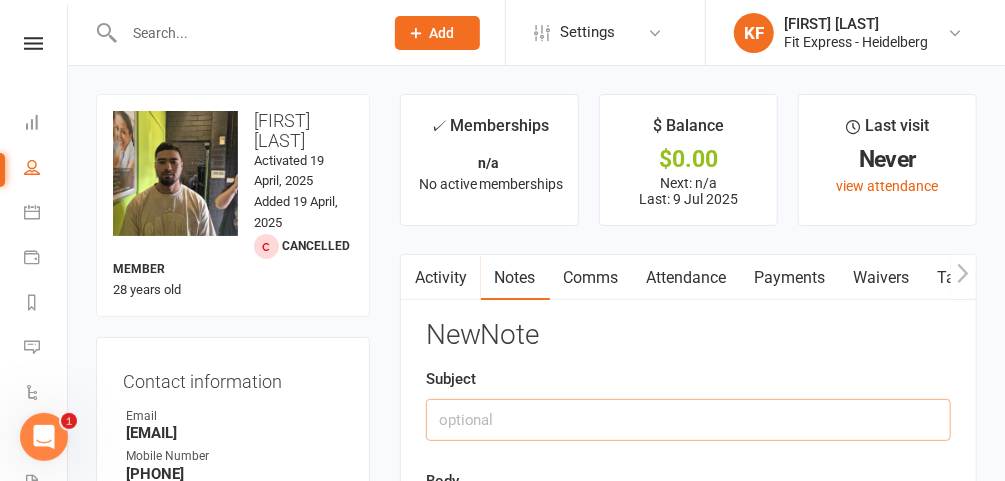 click at bounding box center [688, 420] 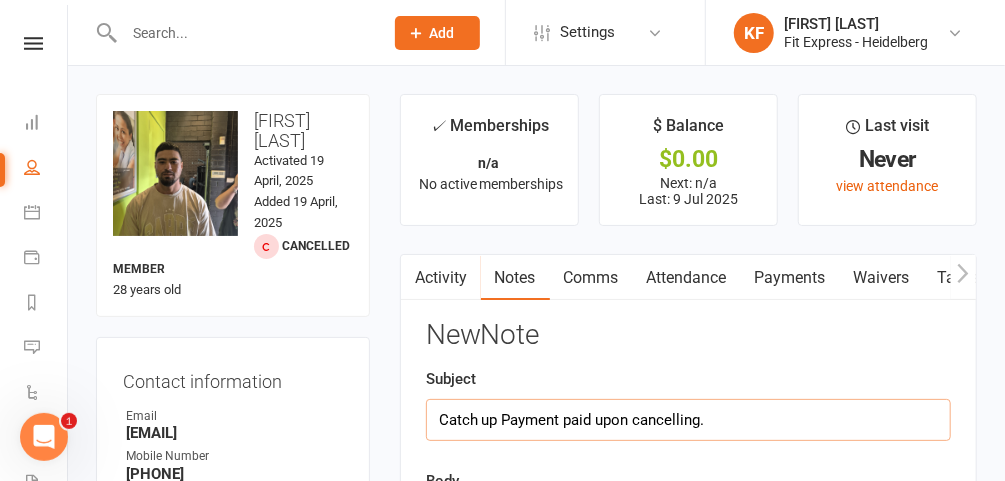 scroll, scrollTop: 129, scrollLeft: 0, axis: vertical 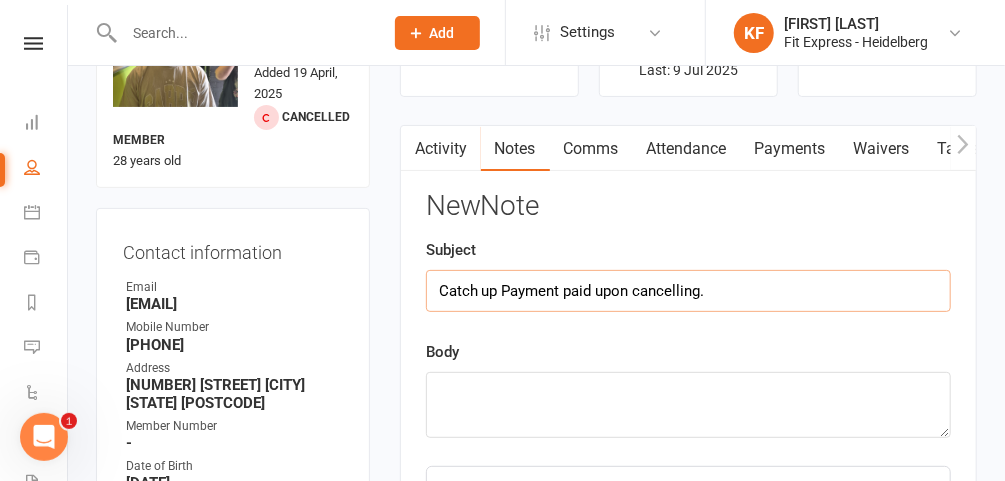 type on "Catch up Payment paid upon cancelling." 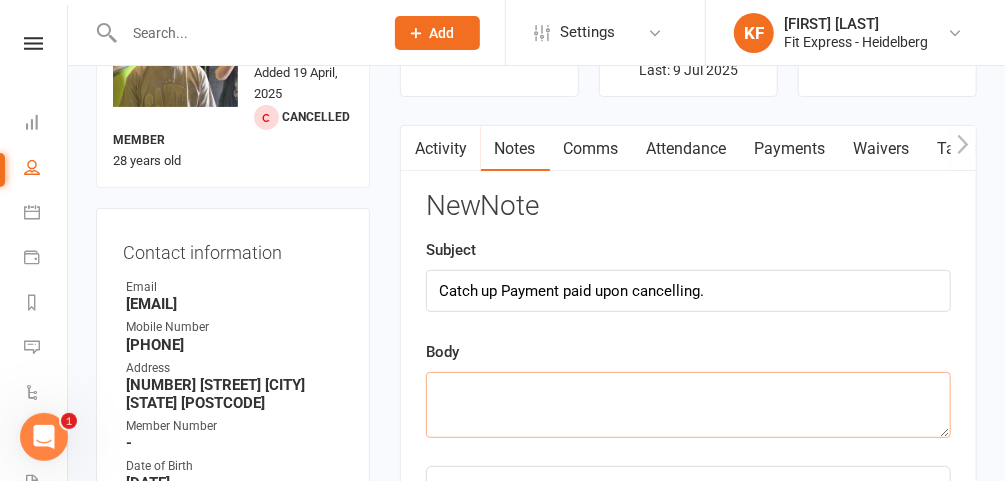 click at bounding box center (688, 405) 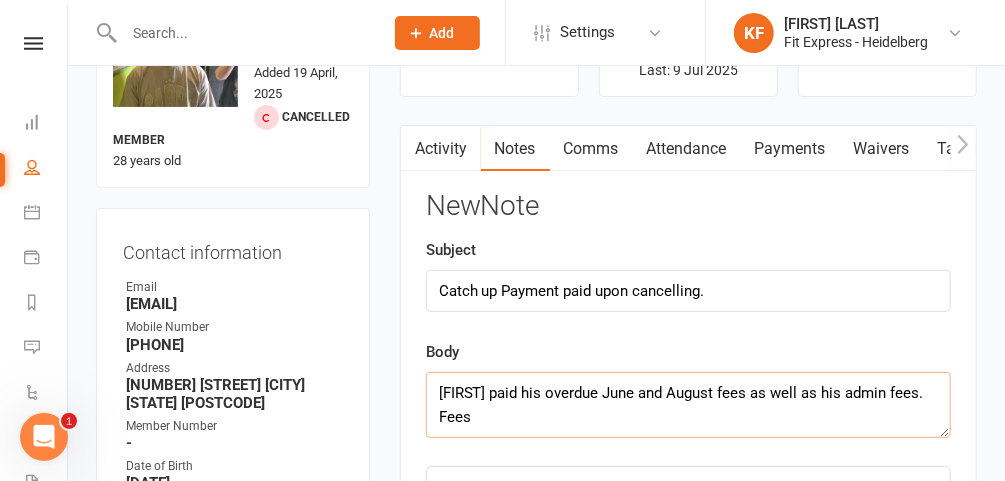 click on "Evander paid his overdue June and August fees as well as his admin fees.
Fees" at bounding box center [688, 405] 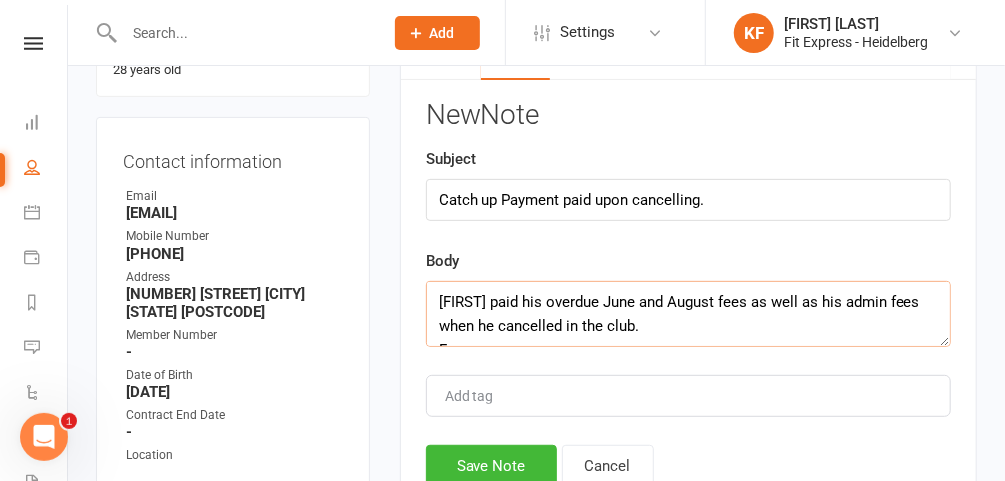 scroll, scrollTop: 223, scrollLeft: 0, axis: vertical 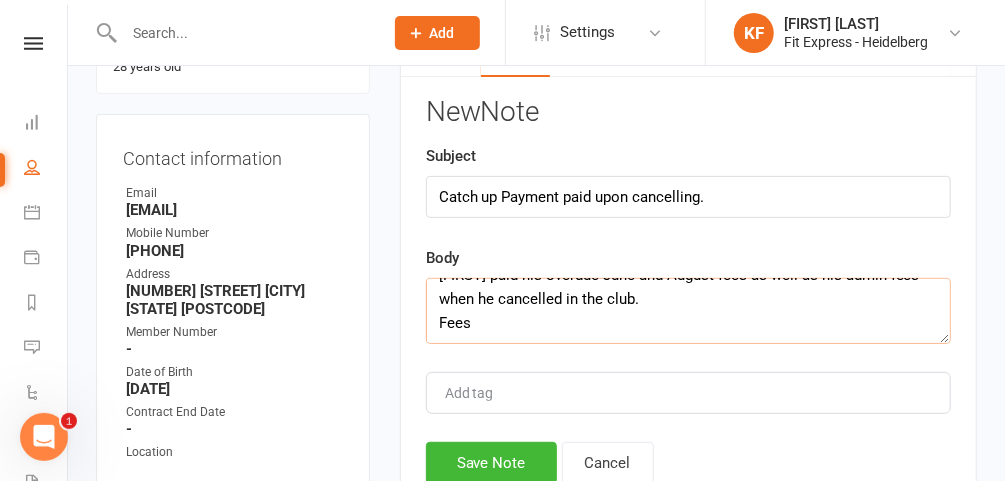 click on "Evander paid his overdue June and August fees as well as his admin fees when he cancelled in the club.
Fees" at bounding box center [688, 311] 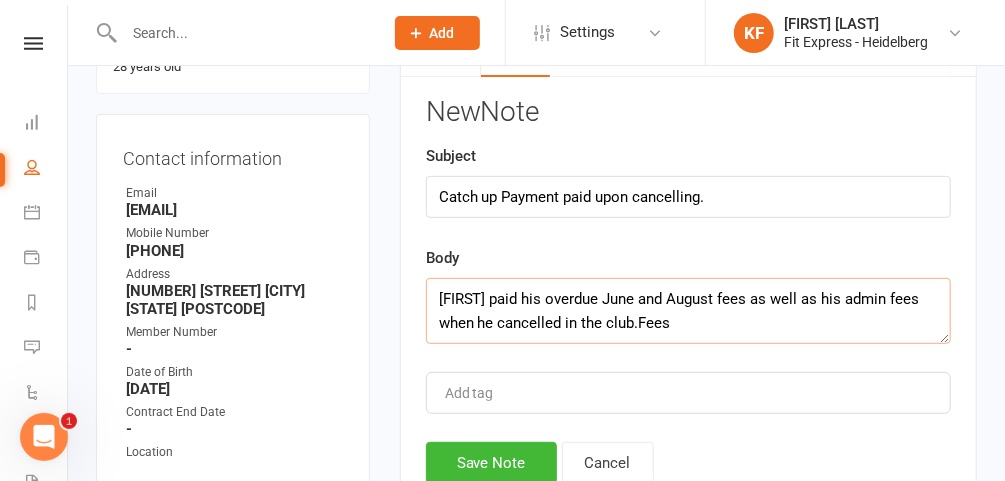scroll, scrollTop: 0, scrollLeft: 0, axis: both 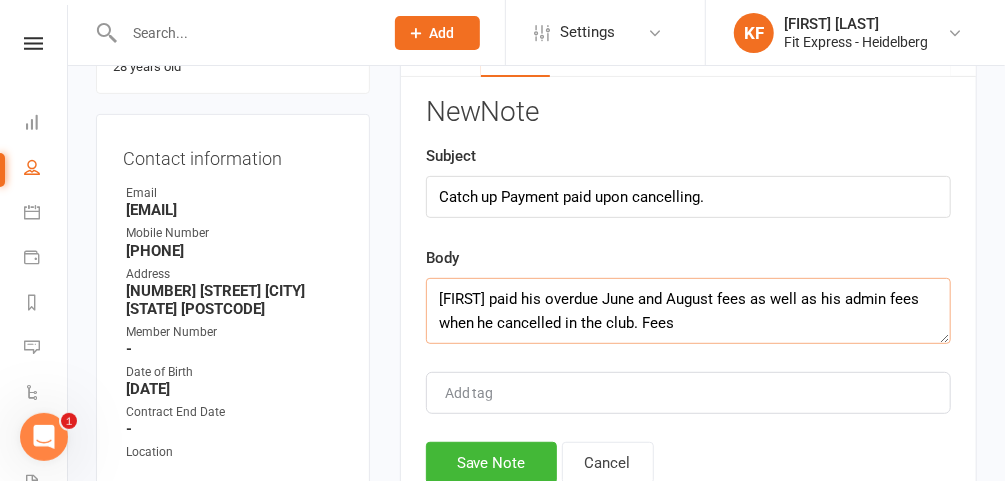 click on "Evander paid his overdue June and August fees as well as his admin fees when he cancelled in the club. Fees" at bounding box center (688, 311) 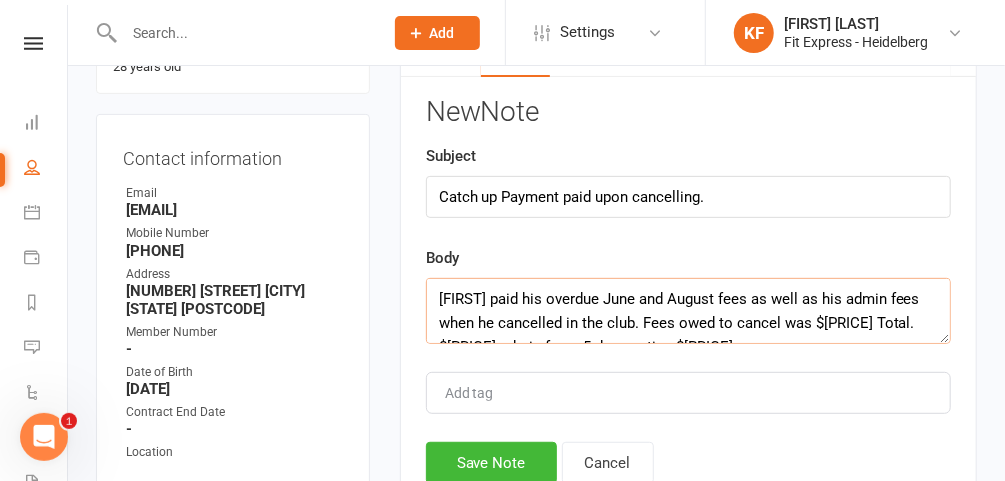 scroll, scrollTop: 24, scrollLeft: 0, axis: vertical 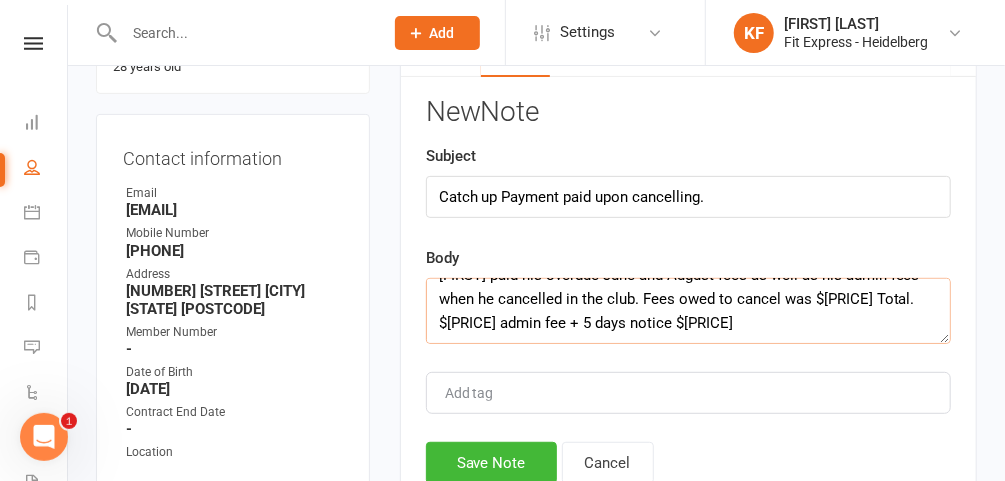 type on "Evander paid his overdue June and August fees as well as his admin fees when he cancelled in the club. Fees owed to cancel was $83.75 Total. $75 admin fee + 5 days notice $8.75" 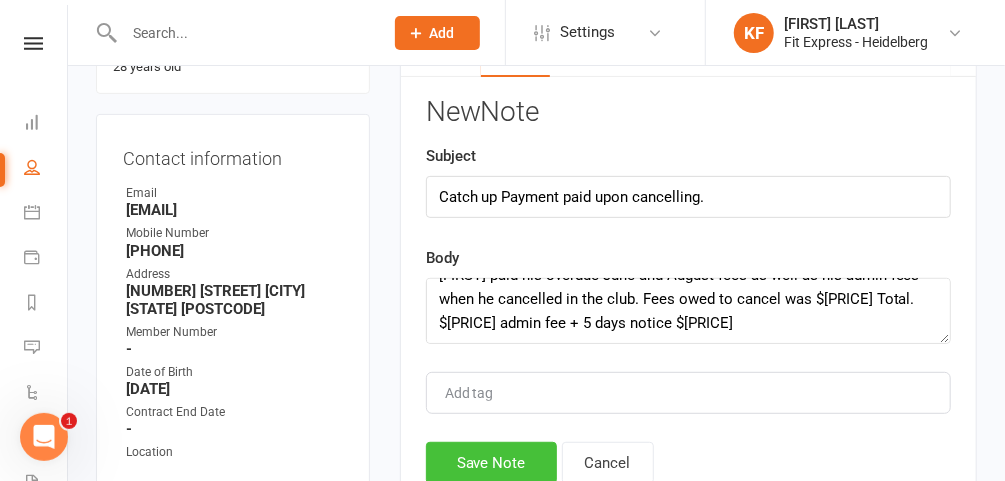 click on "Save Note" at bounding box center (491, 463) 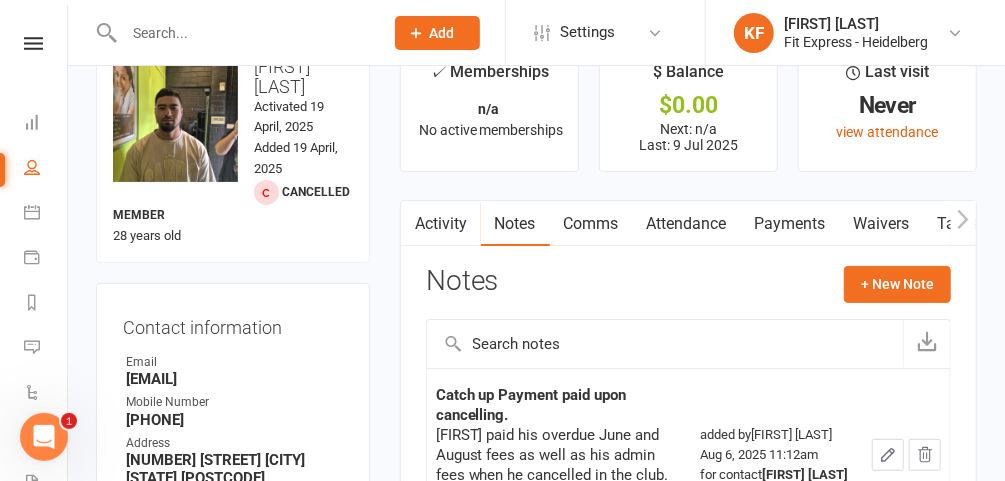 scroll, scrollTop: 0, scrollLeft: 0, axis: both 